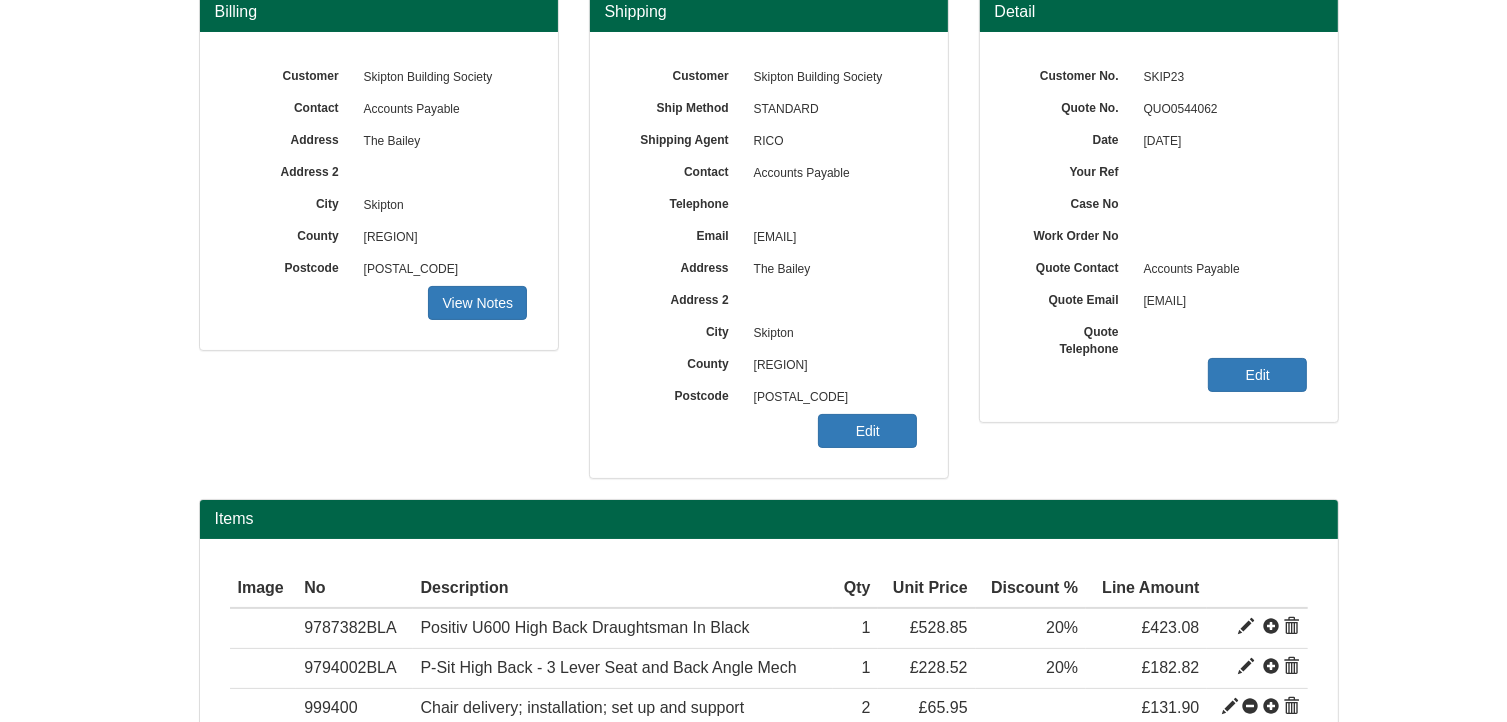 scroll, scrollTop: 0, scrollLeft: 0, axis: both 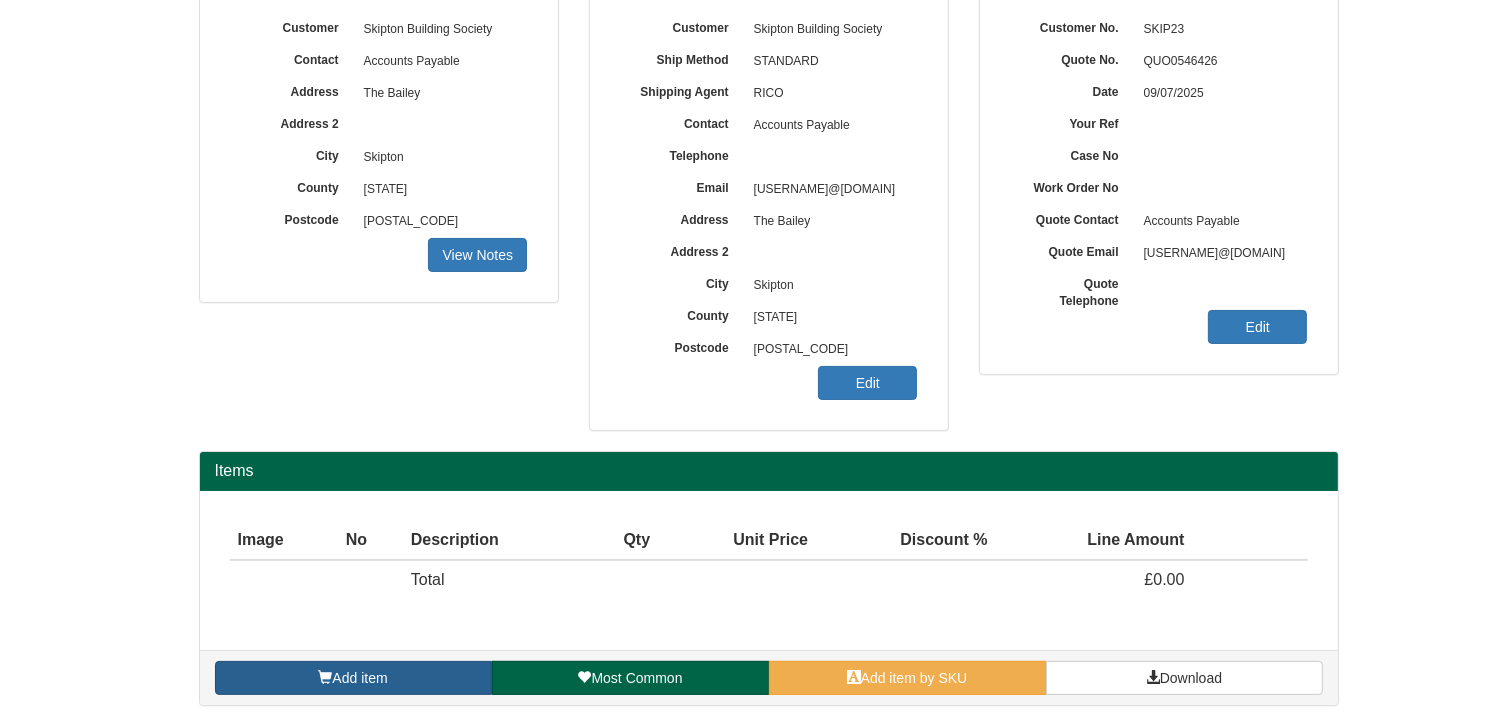 click on "Add item" at bounding box center (353, 678) 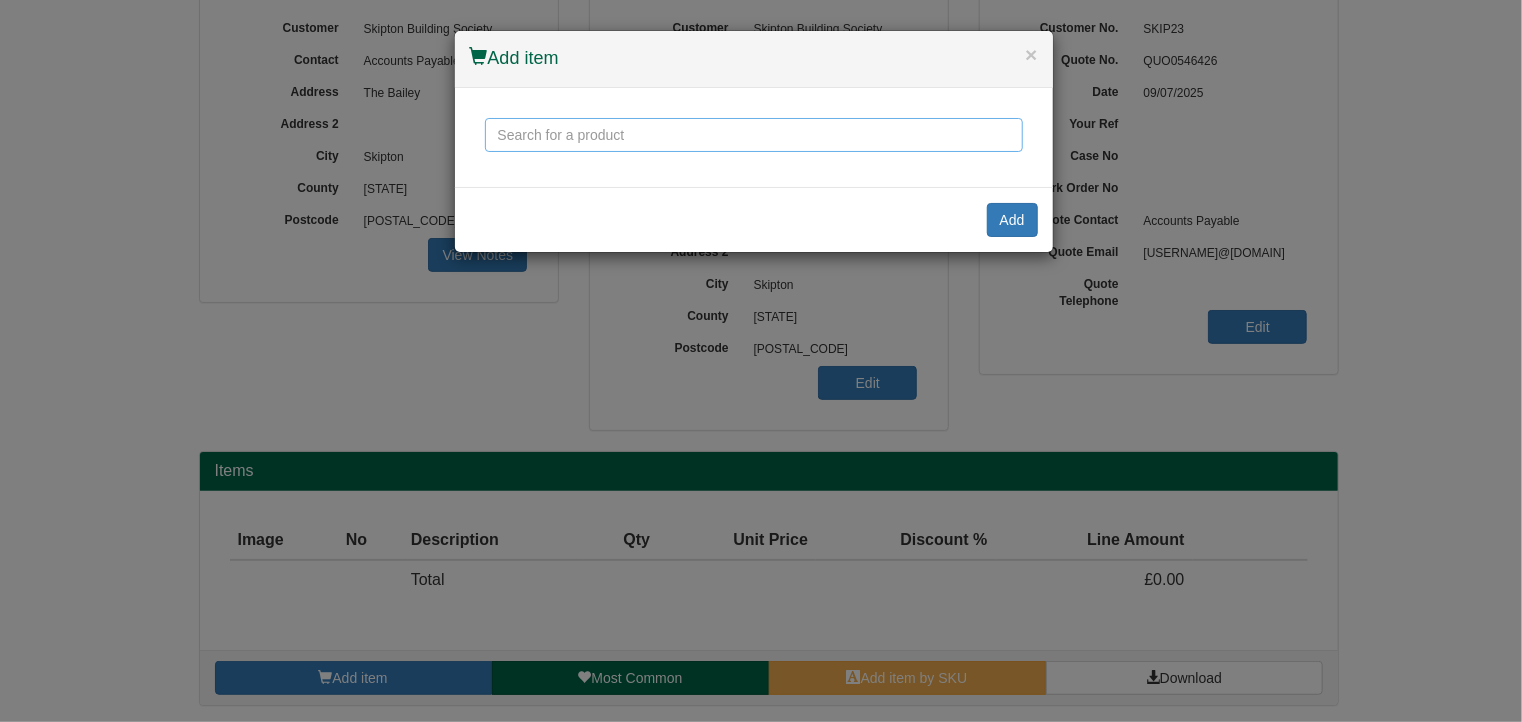 click at bounding box center (754, 135) 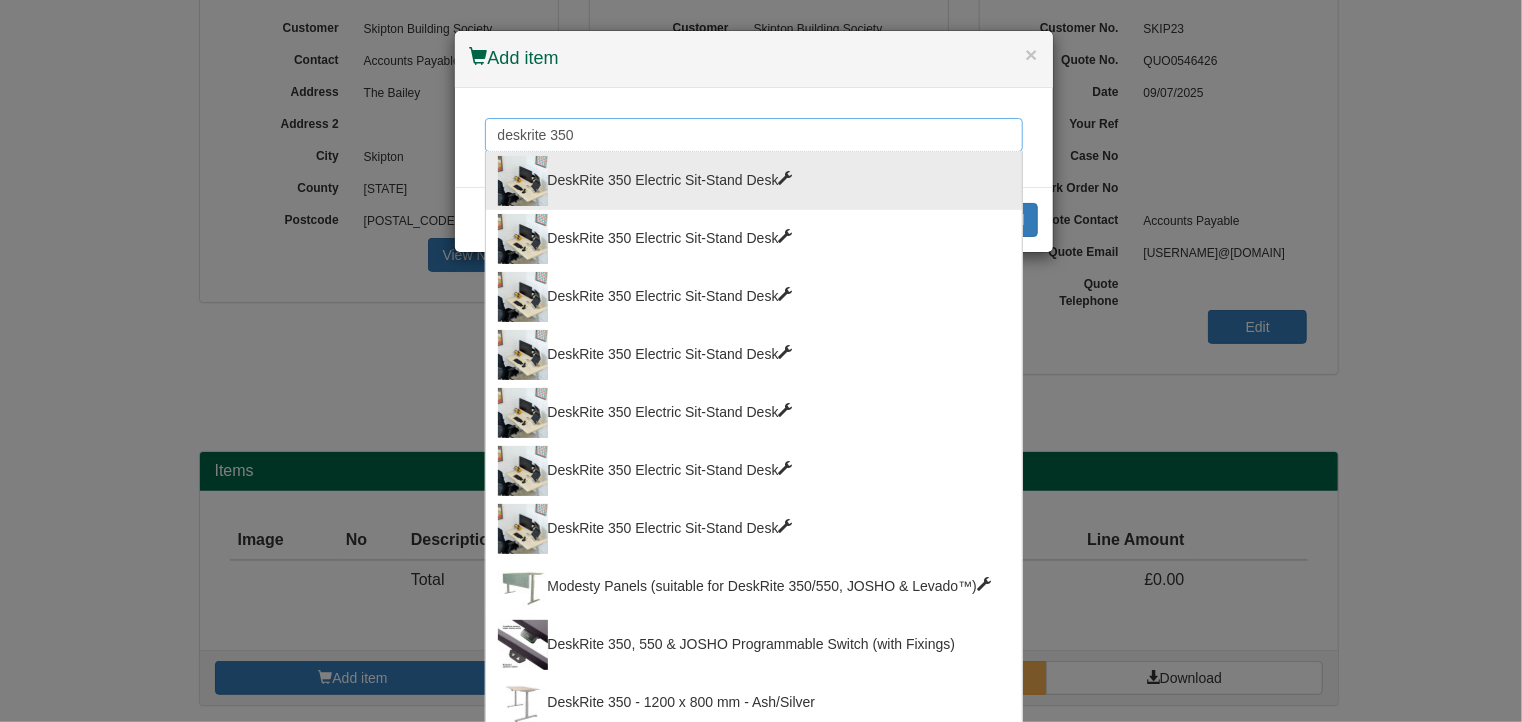 type on "deskrite 350" 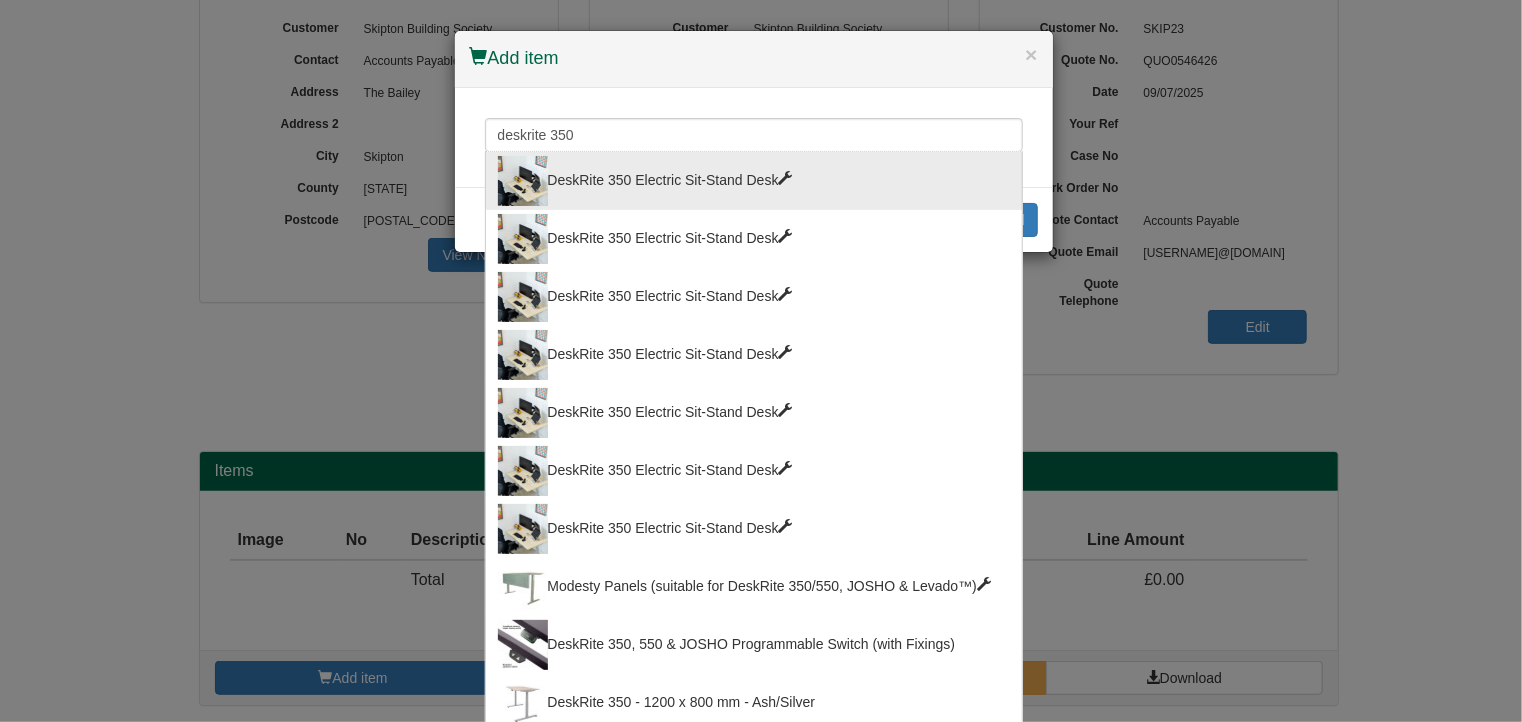 click on "DeskRite 350 Electric Sit-Stand Desk" at bounding box center (754, 181) 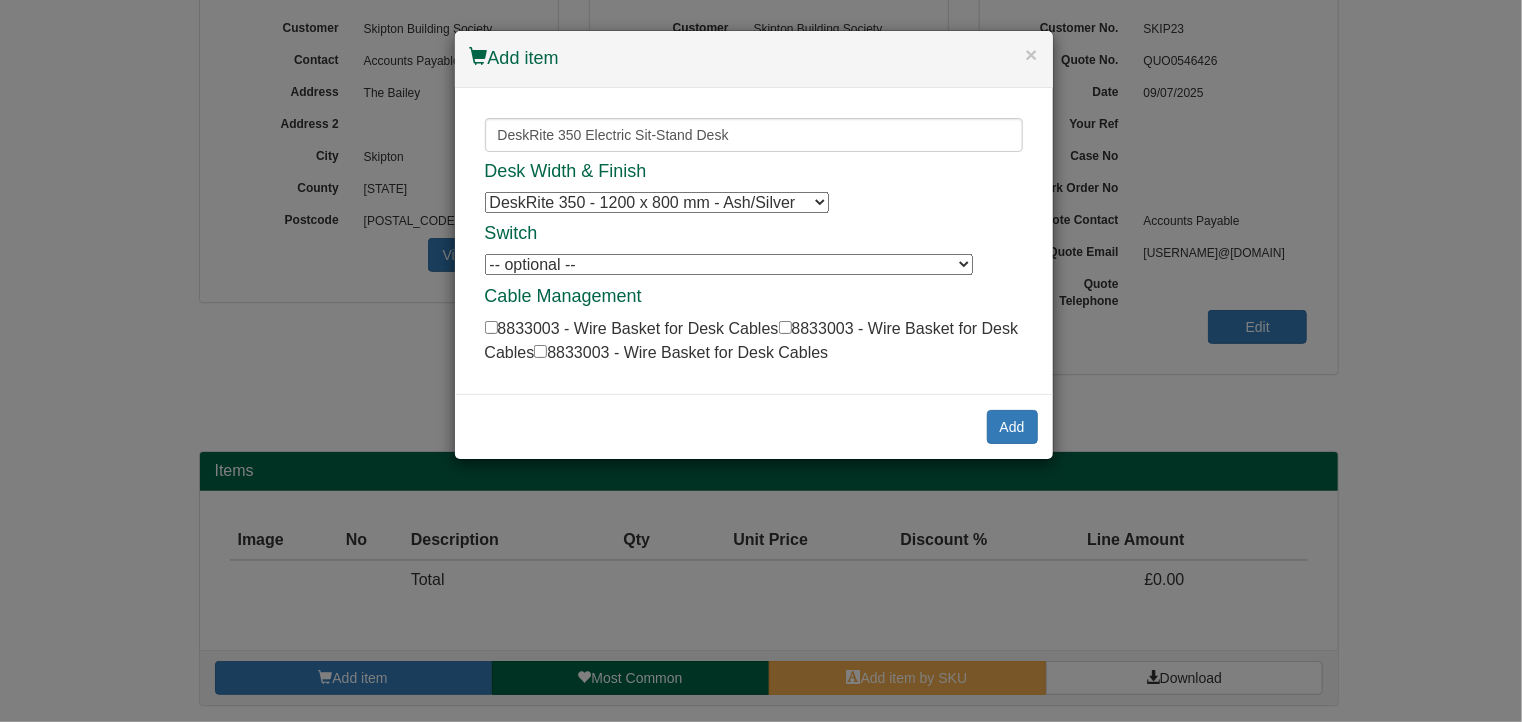 click on "DeskRite 350 - 1200 x 800 mm - Ash/Silver DeskRite 350 - 1200 x 800 mm - Ash/Silver DeskRite 350 - 1200 x 800 mm - Ash/Silver DeskRite 350 - 1200 x 800 mm - White/Silver DeskRite 350 - 1200 x 800 mm - White/Silver DeskRite 350 - 1200 x 800 mm - White/Silver DeskRite 350 - 1200 x 800 mm - Black/Silver DeskRite 350 - 1200 x 800 mm - Black/Silver DeskRite 350 - 1200 x 800 mm - Black/Silver DeskRite 350 - 1200 x 800 mm - Ash/White DeskRite 350 - 1200 x 800 mm - Ash/White DeskRite 350 - 1200 x 800 mm - Ash/White DeskRite 350 - 1200 x 800 mm - Ash/Black DeskRite 350 - 1200 x 800 mm - Ash/Black DeskRite 350 - 1200 x 800 mm - Ash/Black DeskRite 350 - 1200 x 800 mm - White/White DeskRite 350 - 1200 x 800 mm - White/White DeskRite 350 - 1200 x 800 mm - White/White" at bounding box center [657, 202] 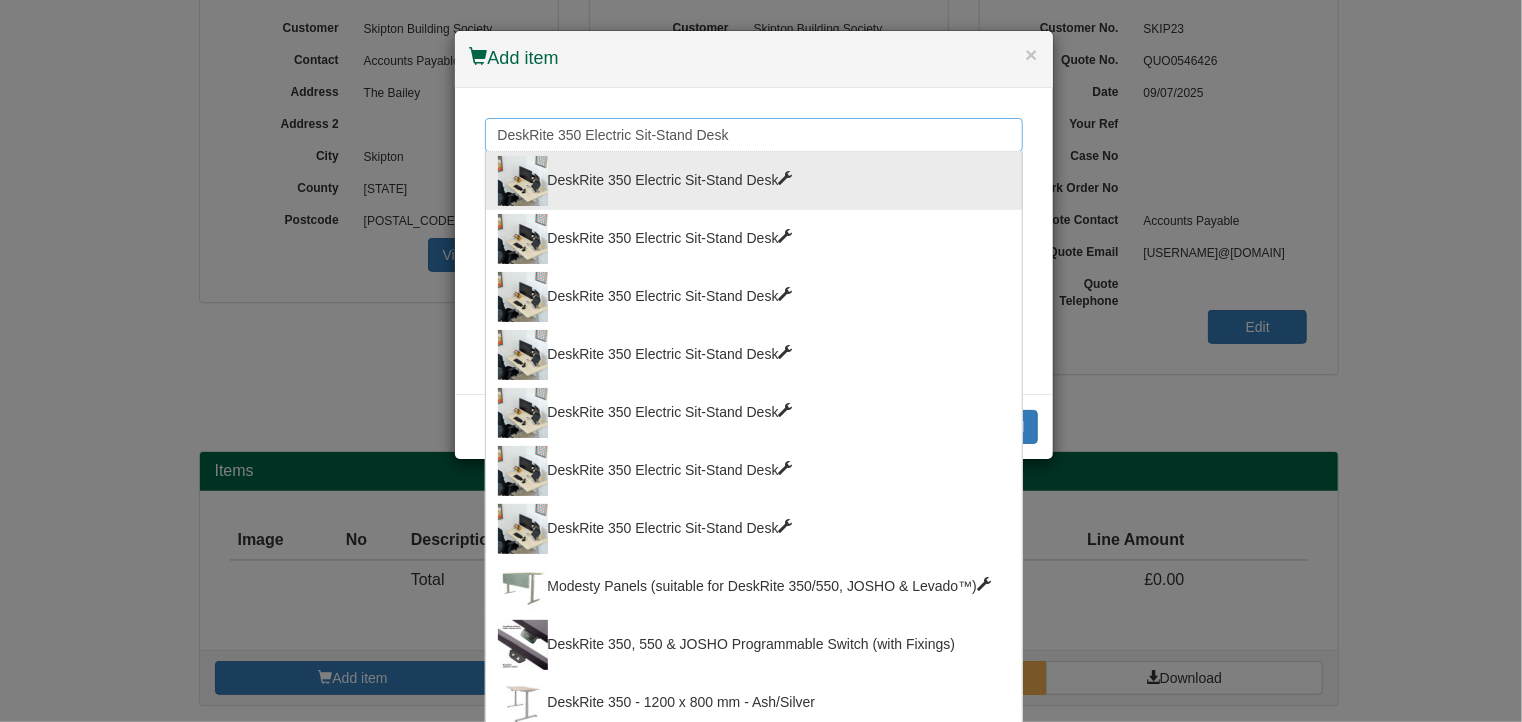click on "DeskRite 350 Electric Sit-Stand Desk" at bounding box center (754, 135) 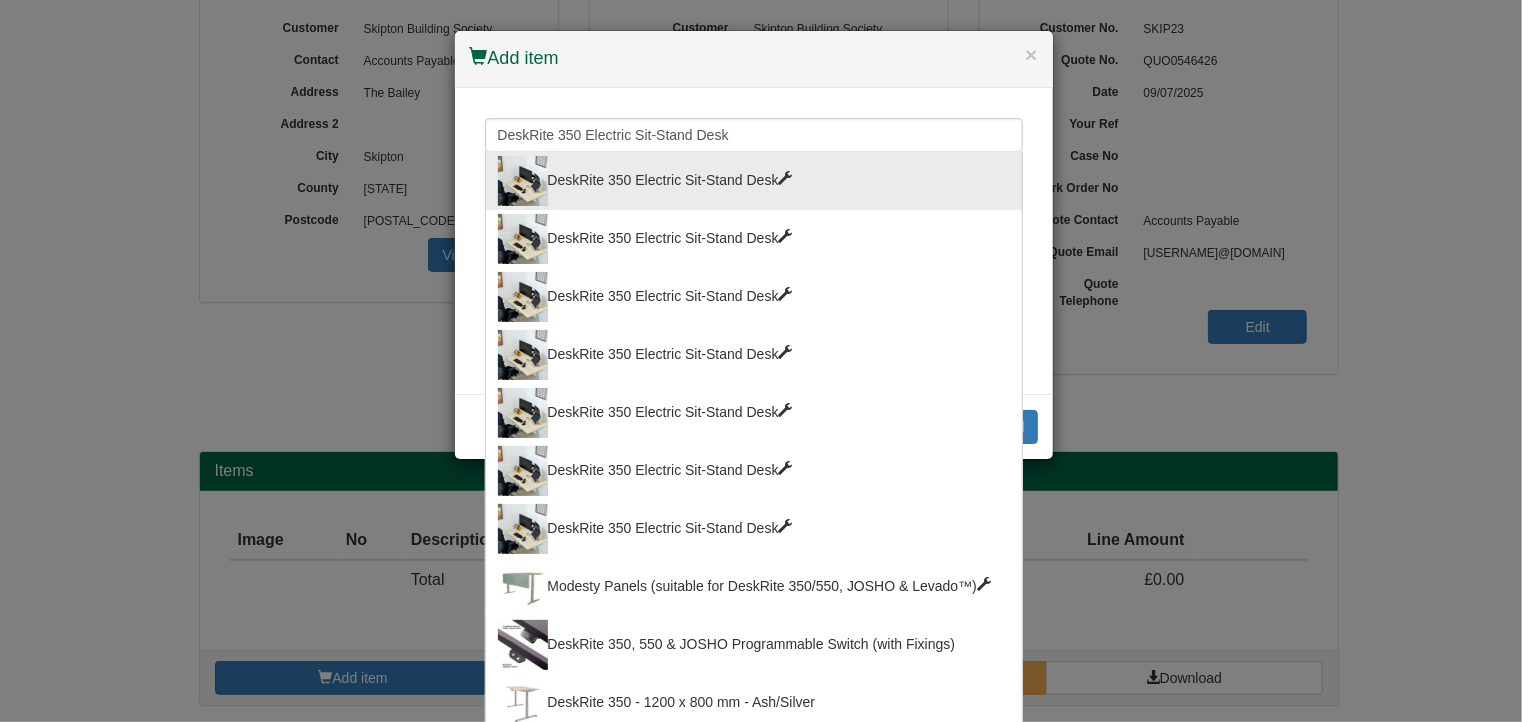 click on "DeskRite 350 Electric Sit-Stand Desk" at bounding box center [754, 181] 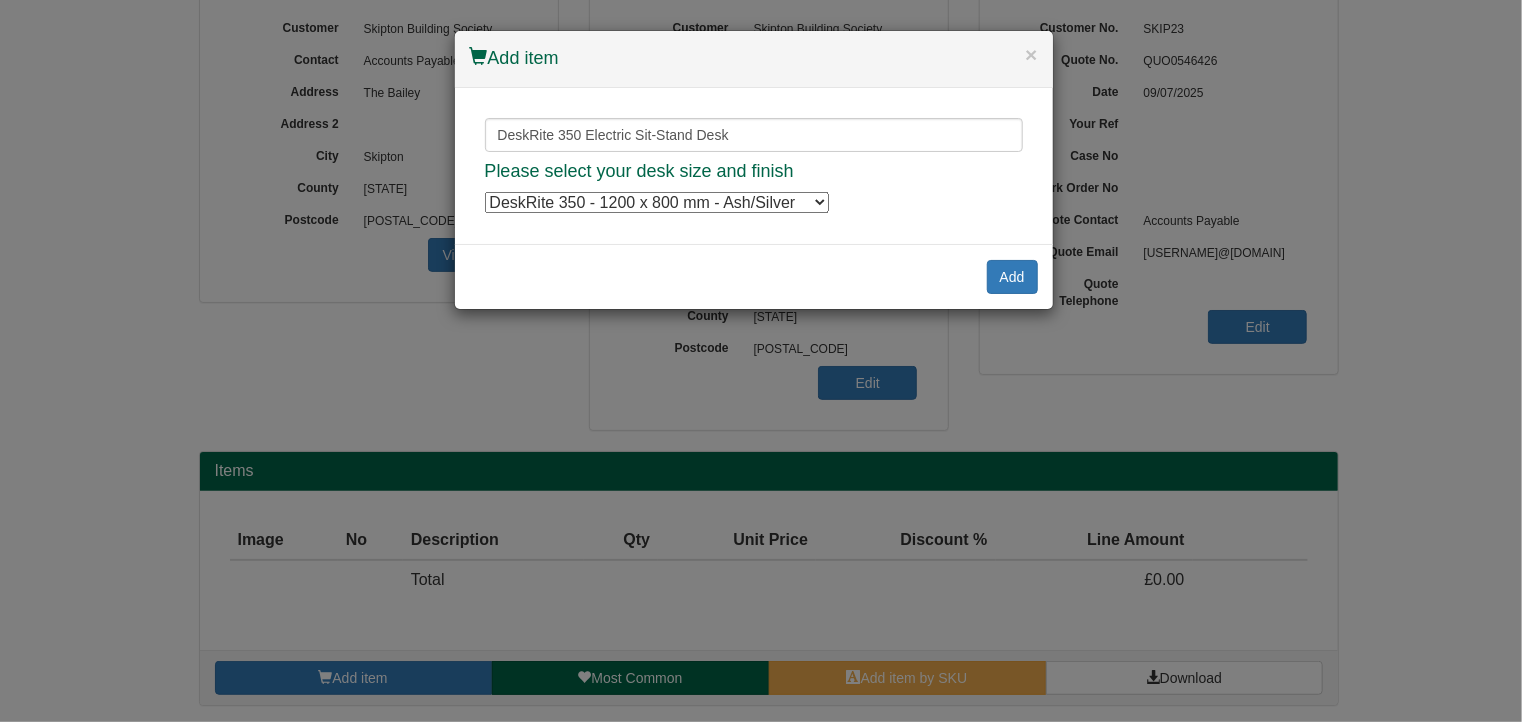click on "DeskRite 350 - 1200 x 800 mm - Ash/Silver DeskRite 350 - 1200 x 800 mm - Ash/Silver DeskRite 350 - 1200 x 800 mm - Ash/Silver DeskRite 350 - 1200 x 800 mm - Ash/Silver DeskRite 350 - 1400 x 800 mm - Ash/Silver DeskRite 350 - 1400 x 800 mm - Ash/Silver DeskRite 350 - 1400 x 800 mm - Ash/Silver DeskRite 350 - 1400 x 800 mm - Ash/Silver DeskRite 350 - 1600 x 800 mm - Ash/Silver DeskRite 350 - 1600 x 800 mm - Ash/Silver DeskRite 350 - 1600 x 800 mm - Ash/Silver DeskRite 350 - 1600 x 800 mm - Ash/Silver DeskRite 350 - 1800 x 800 mm - Ash/Silver DeskRite 350 - 1800 x 800 mm - Ash/Silver DeskRite 350 - 1800 x 800 mm - Ash/Silver DeskRite 350 - 1800 x 800 mm - Ash/Silver DeskRite 350 - 1200 x 800 mm - White/White DeskRite 350 - 1200 x 800 mm - White/White DeskRite 350 - 1200 x 800 mm - White/White DeskRite 350 - 1200 x 800 mm - White/White DeskRite 350 - 1400 x 800 mm - White/White DeskRite 350 - 1400 x 800 mm - White/White DeskRite 350 - 1400 x 800 mm - White/White DeskRite 350 - 1400 x 800 mm - White/White" at bounding box center [657, 202] 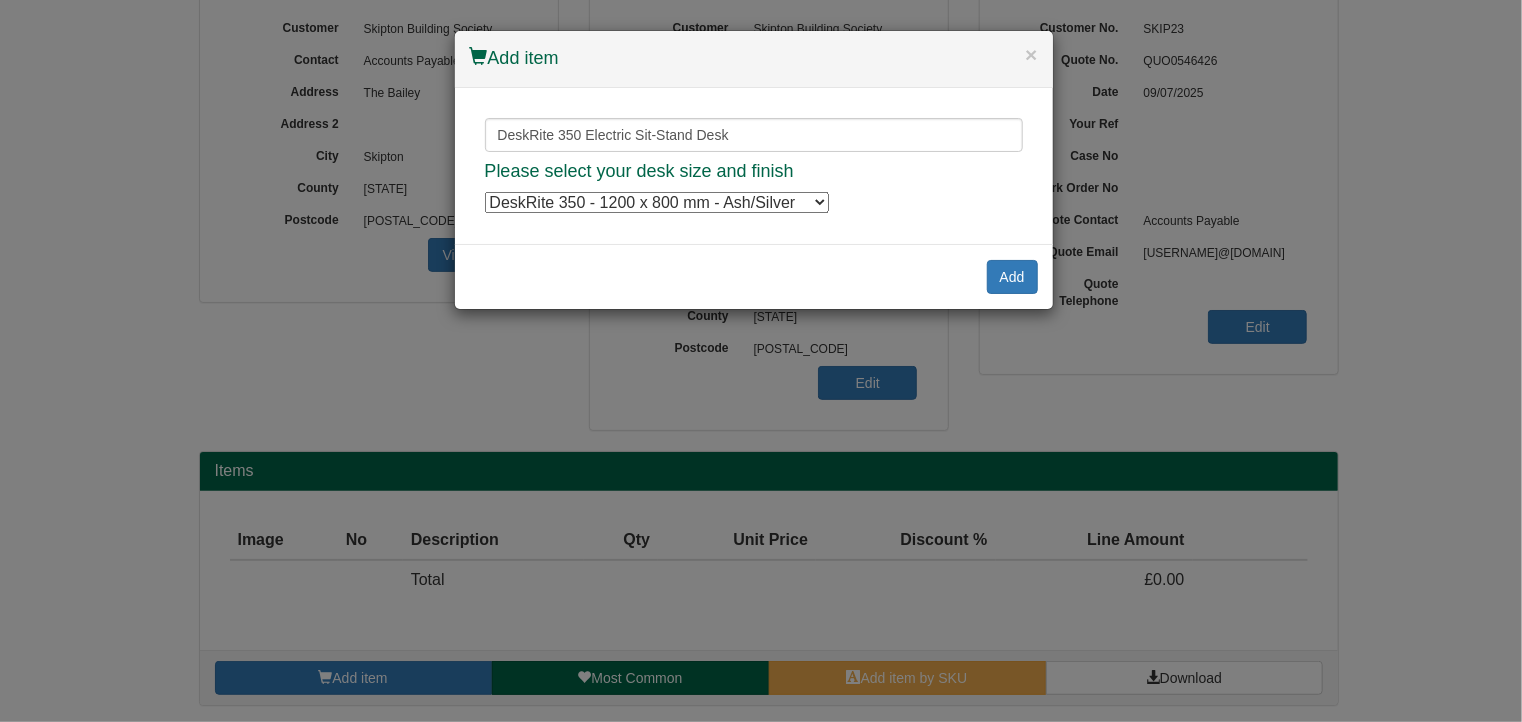 select on "100089667" 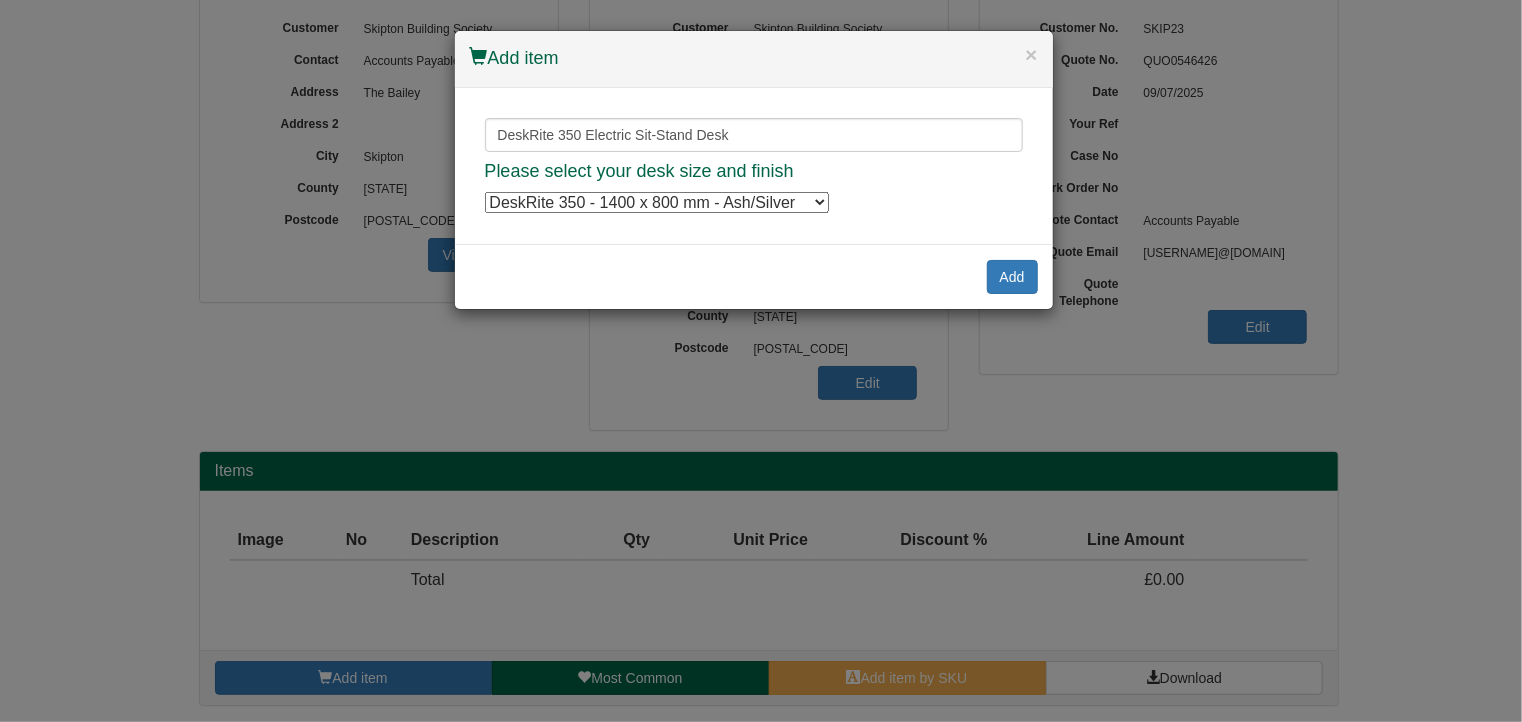 click on "DeskRite 350 - 1200 x 800 mm - Ash/Silver DeskRite 350 - 1200 x 800 mm - Ash/Silver DeskRite 350 - 1200 x 800 mm - Ash/Silver DeskRite 350 - 1200 x 800 mm - Ash/Silver DeskRite 350 - 1400 x 800 mm - Ash/Silver DeskRite 350 - 1400 x 800 mm - Ash/Silver DeskRite 350 - 1400 x 800 mm - Ash/Silver DeskRite 350 - 1400 x 800 mm - Ash/Silver DeskRite 350 - 1600 x 800 mm - Ash/Silver DeskRite 350 - 1600 x 800 mm - Ash/Silver DeskRite 350 - 1600 x 800 mm - Ash/Silver DeskRite 350 - 1600 x 800 mm - Ash/Silver DeskRite 350 - 1800 x 800 mm - Ash/Silver DeskRite 350 - 1800 x 800 mm - Ash/Silver DeskRite 350 - 1800 x 800 mm - Ash/Silver DeskRite 350 - 1800 x 800 mm - Ash/Silver DeskRite 350 - 1200 x 800 mm - White/White DeskRite 350 - 1200 x 800 mm - White/White DeskRite 350 - 1200 x 800 mm - White/White DeskRite 350 - 1200 x 800 mm - White/White DeskRite 350 - 1400 x 800 mm - White/White DeskRite 350 - 1400 x 800 mm - White/White DeskRite 350 - 1400 x 800 mm - White/White DeskRite 350 - 1400 x 800 mm - White/White" at bounding box center (657, 202) 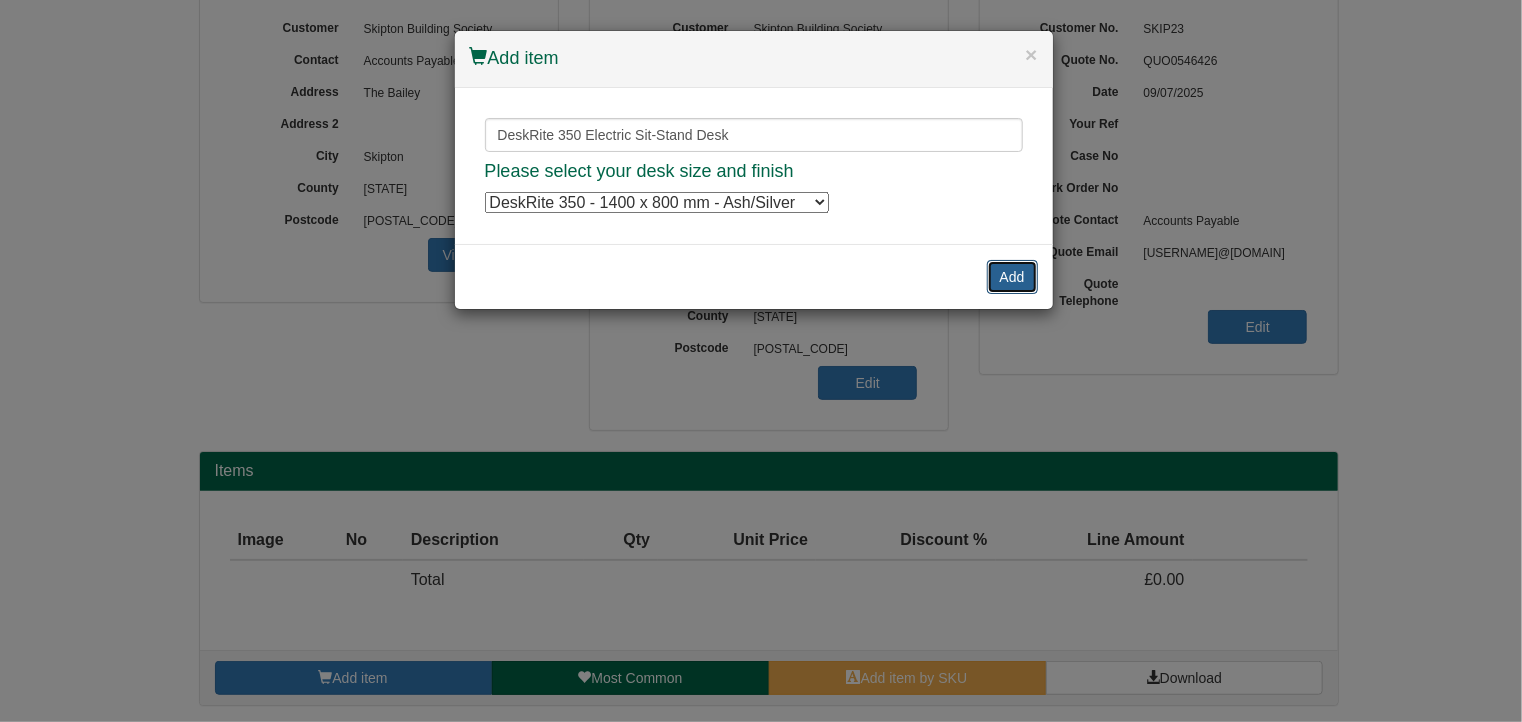 click on "Add" at bounding box center (1012, 277) 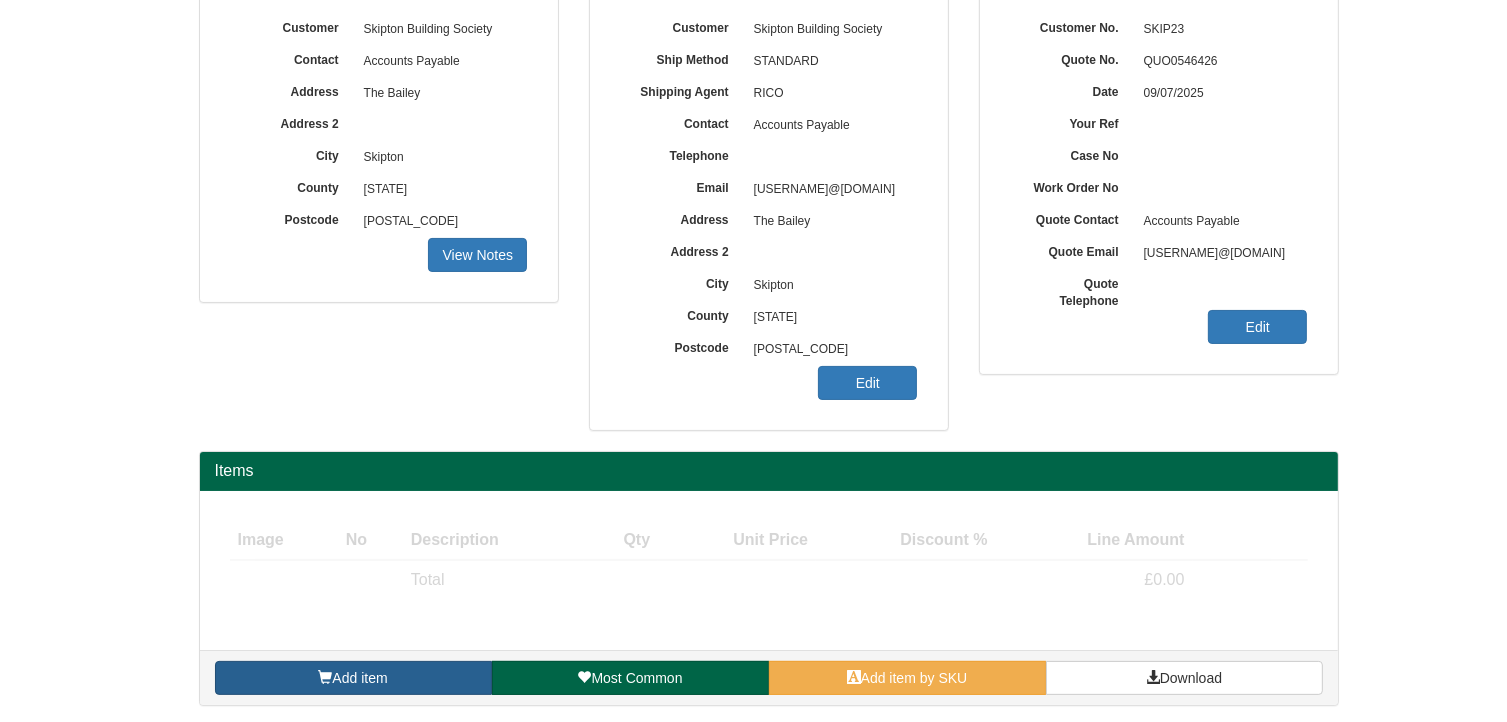 click on "Add item" at bounding box center [353, 678] 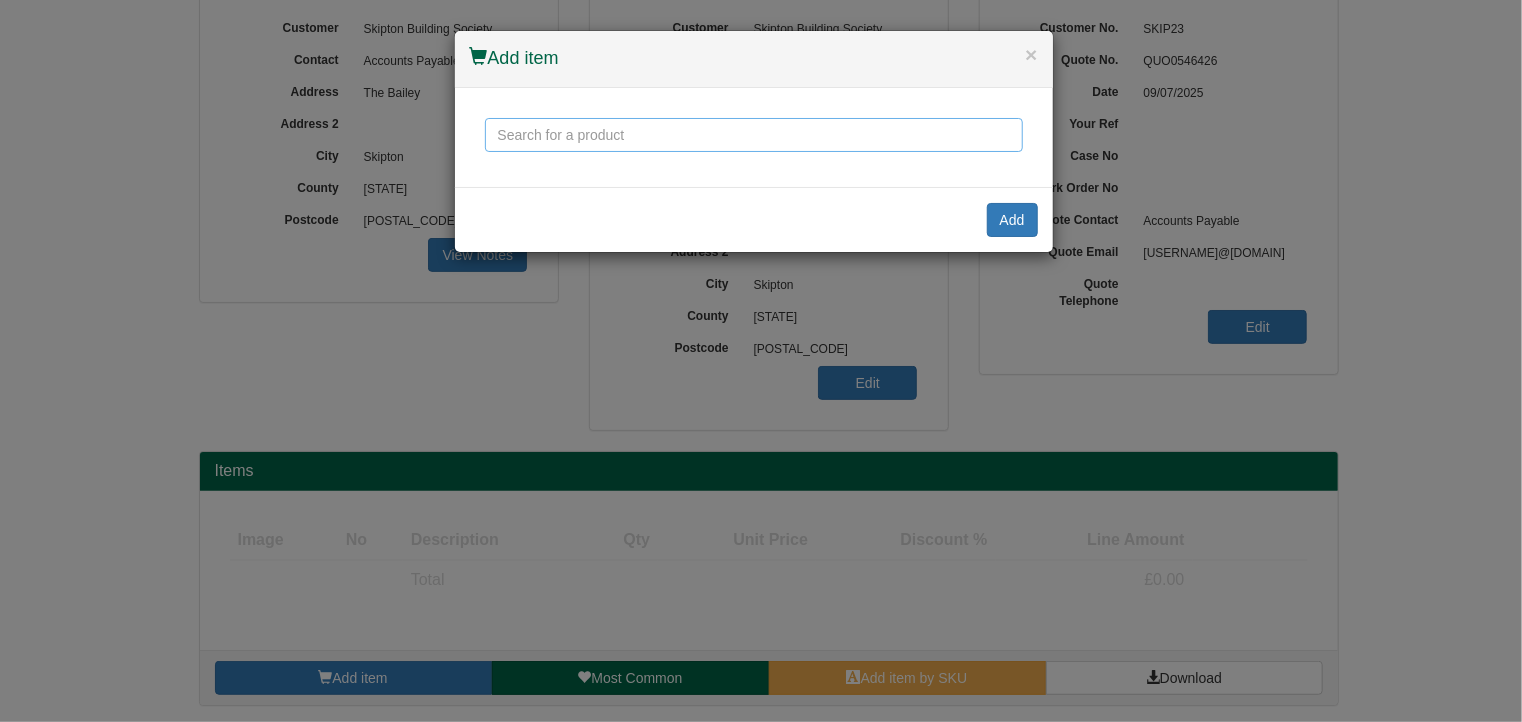 click at bounding box center (754, 135) 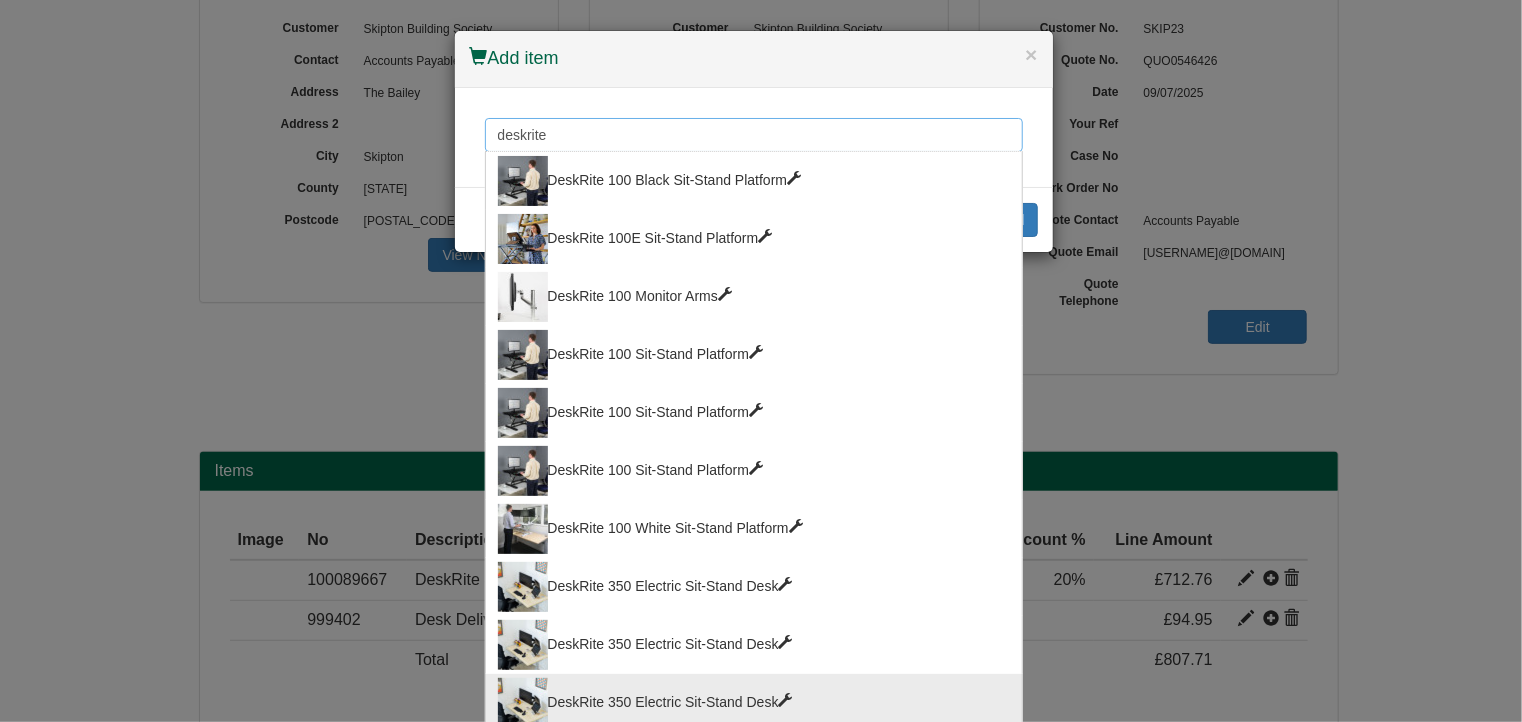 type on "deskrite" 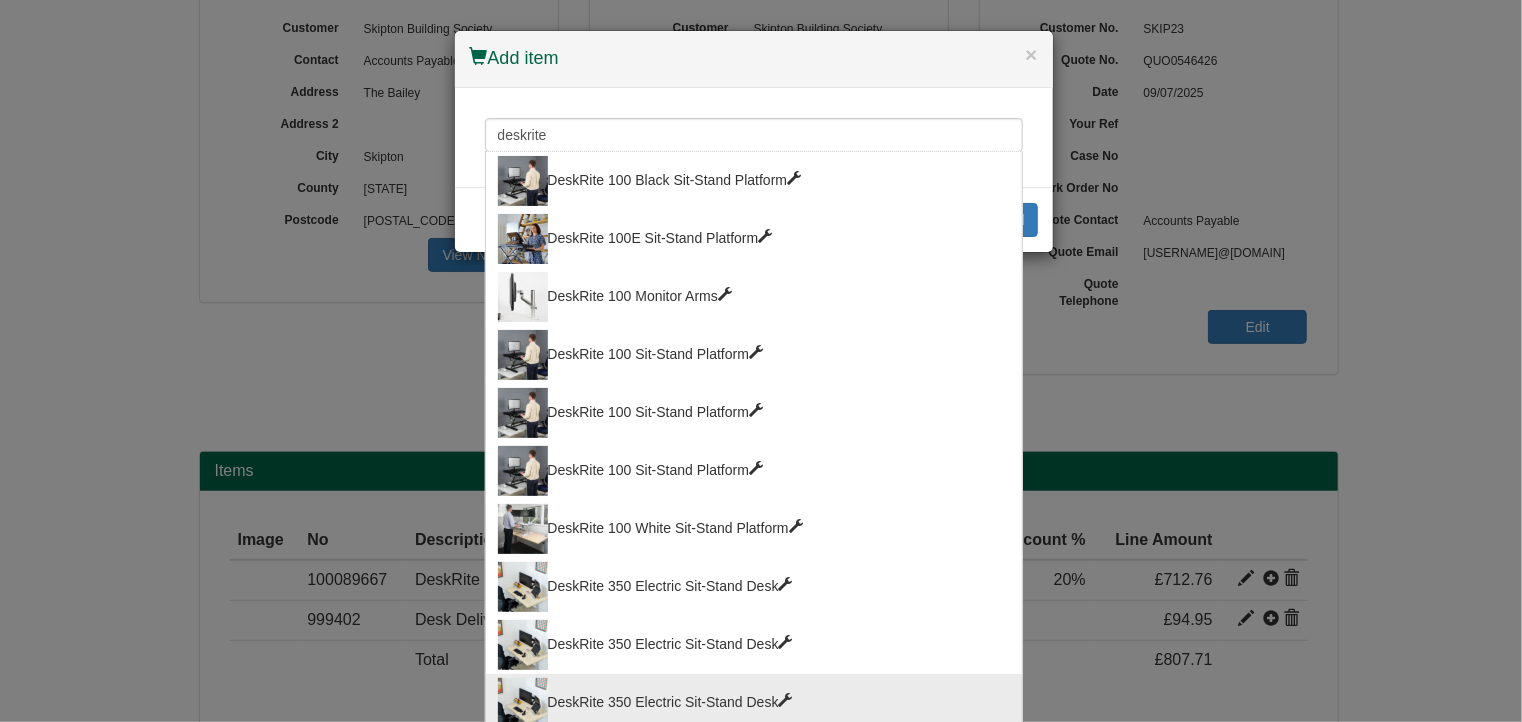 click on "DeskRite 350 Electric Sit-Stand Desk" at bounding box center (754, 703) 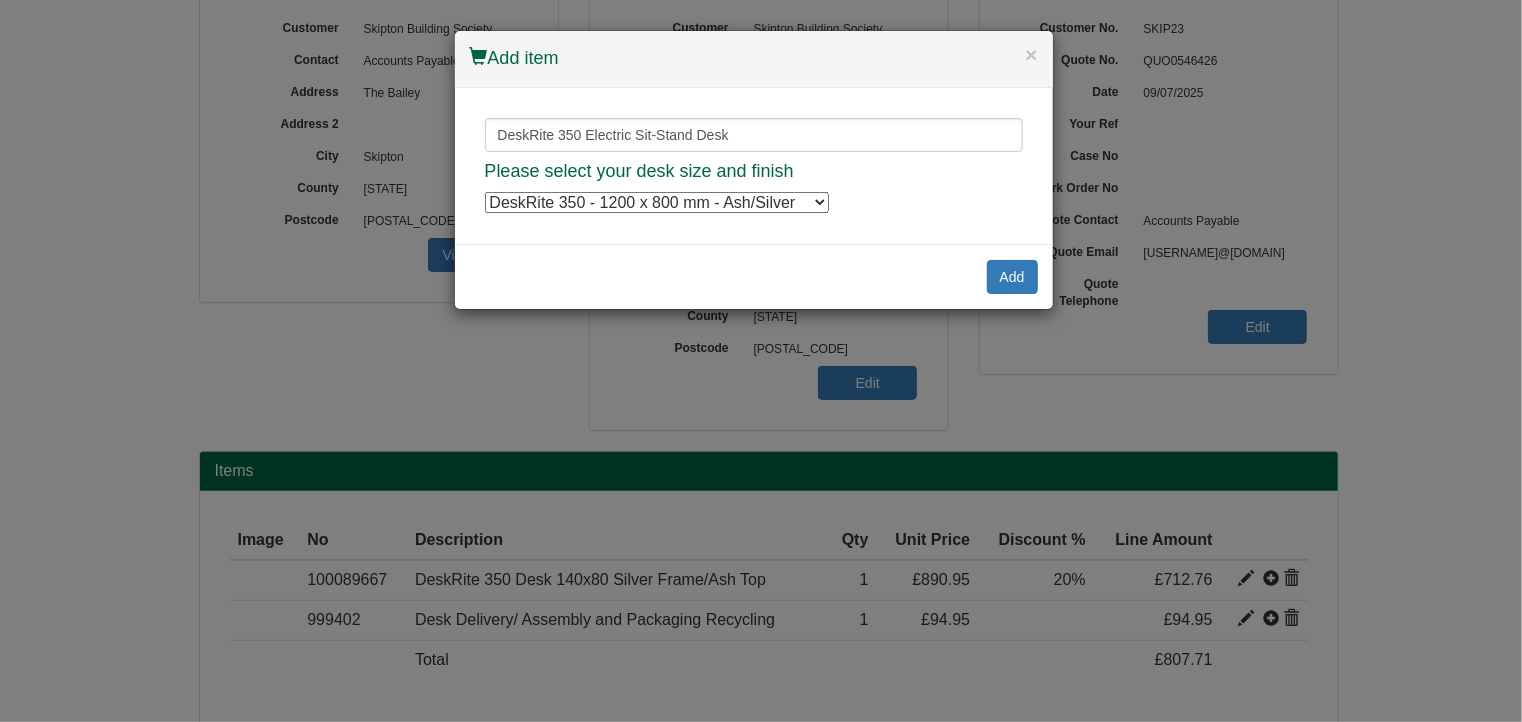 click on "DeskRite 350 - 1200 x 800 mm - Ash/Silver DeskRite 350 - 1200 x 800 mm - Ash/Silver DeskRite 350 - 1200 x 800 mm - Ash/Silver DeskRite 350 - 1200 x 800 mm - Ash/Silver DeskRite 350 - 1400 x 800 mm - Ash/Silver DeskRite 350 - 1400 x 800 mm - Ash/Silver DeskRite 350 - 1400 x 800 mm - Ash/Silver DeskRite 350 - 1400 x 800 mm - Ash/Silver DeskRite 350 - 1600 x 800 mm - Ash/Silver DeskRite 350 - 1600 x 800 mm - Ash/Silver DeskRite 350 - 1600 x 800 mm - Ash/Silver DeskRite 350 - 1600 x 800 mm - Ash/Silver DeskRite 350 - 1800 x 800 mm - Ash/Silver DeskRite 350 - 1800 x 800 mm - Ash/Silver DeskRite 350 - 1800 x 800 mm - Ash/Silver DeskRite 350 - 1800 x 800 mm - Ash/Silver DeskRite 350 - 1200 x 800 mm - White/White DeskRite 350 - 1200 x 800 mm - White/White DeskRite 350 - 1200 x 800 mm - White/White DeskRite 350 - 1200 x 800 mm - White/White DeskRite 350 - 1400 x 800 mm - White/White DeskRite 350 - 1400 x 800 mm - White/White DeskRite 350 - 1400 x 800 mm - White/White DeskRite 350 - 1400 x 800 mm - White/White" at bounding box center (657, 202) 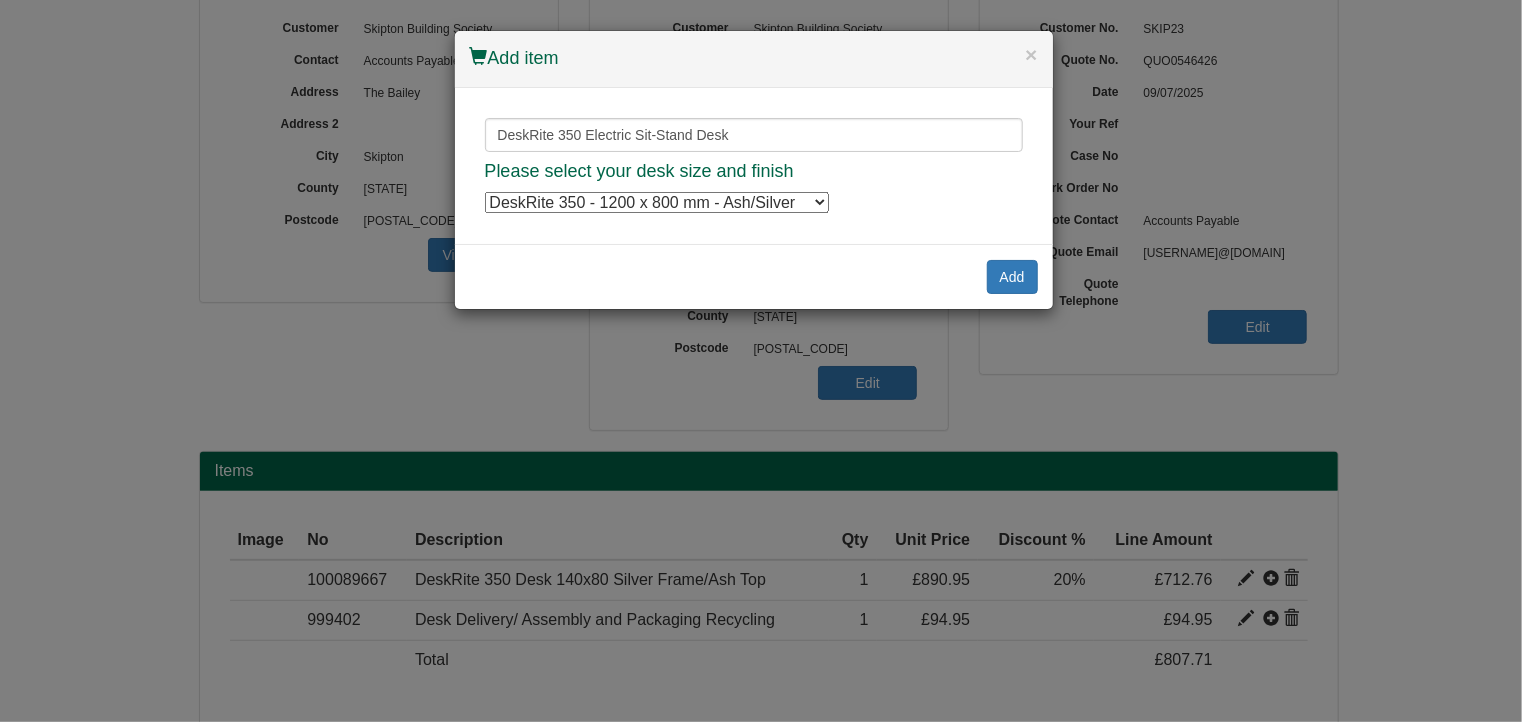select on "100089685" 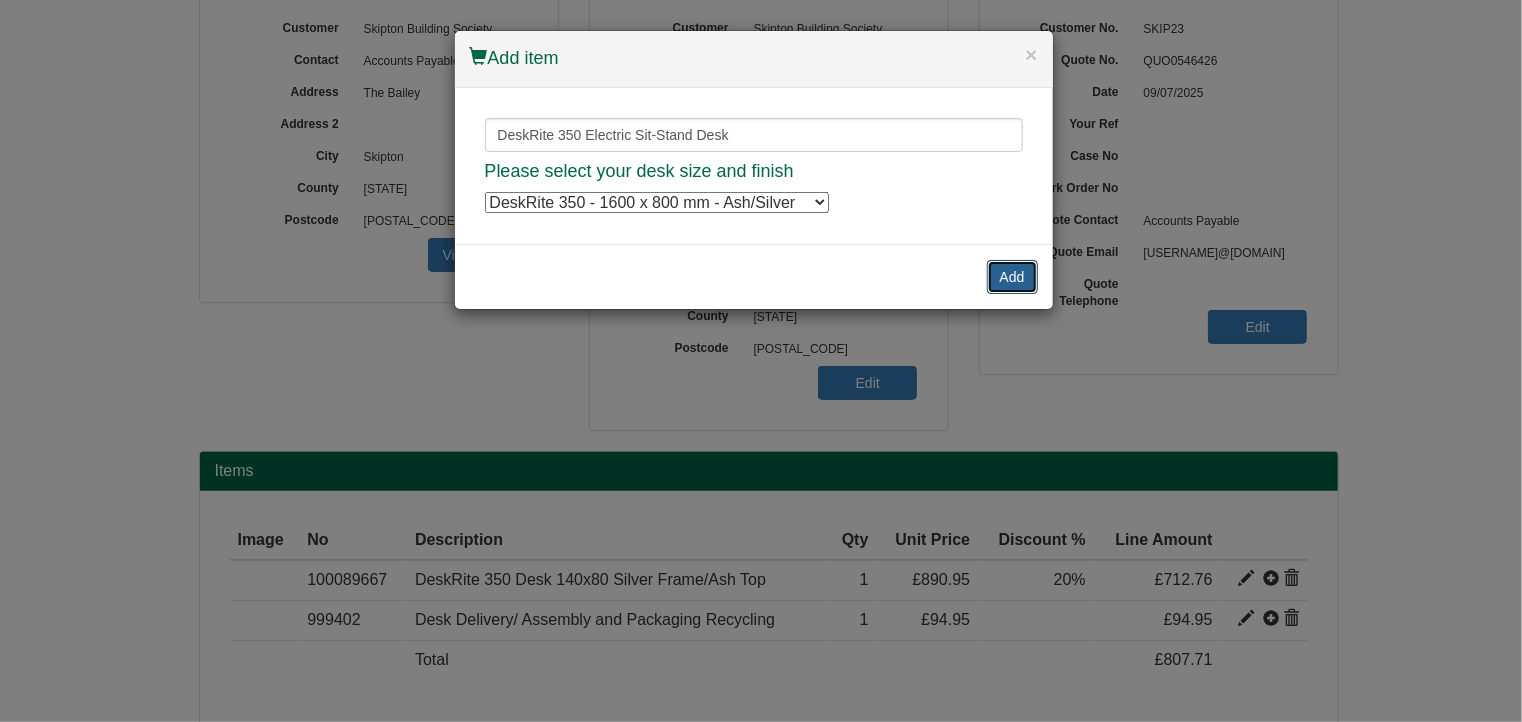 click on "Add" at bounding box center (1012, 277) 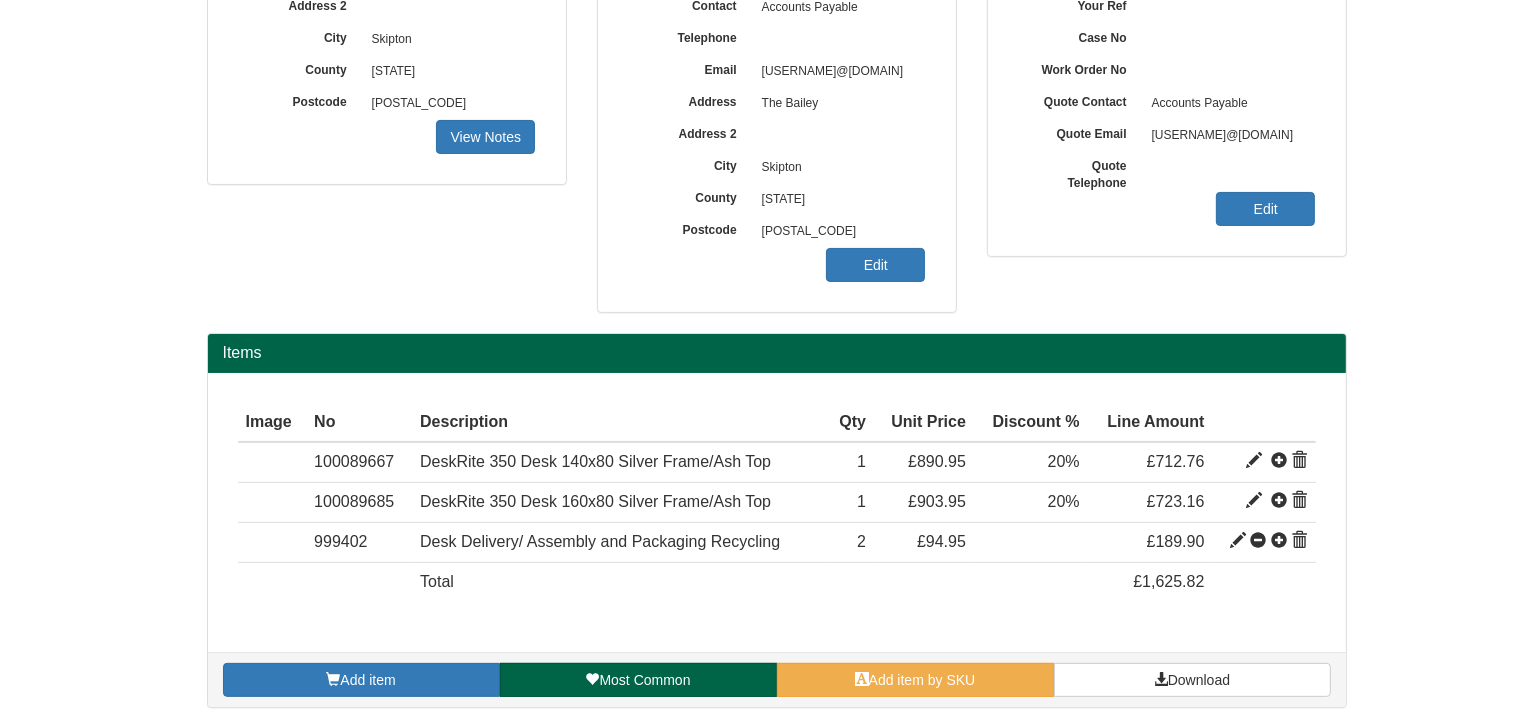 scroll, scrollTop: 368, scrollLeft: 0, axis: vertical 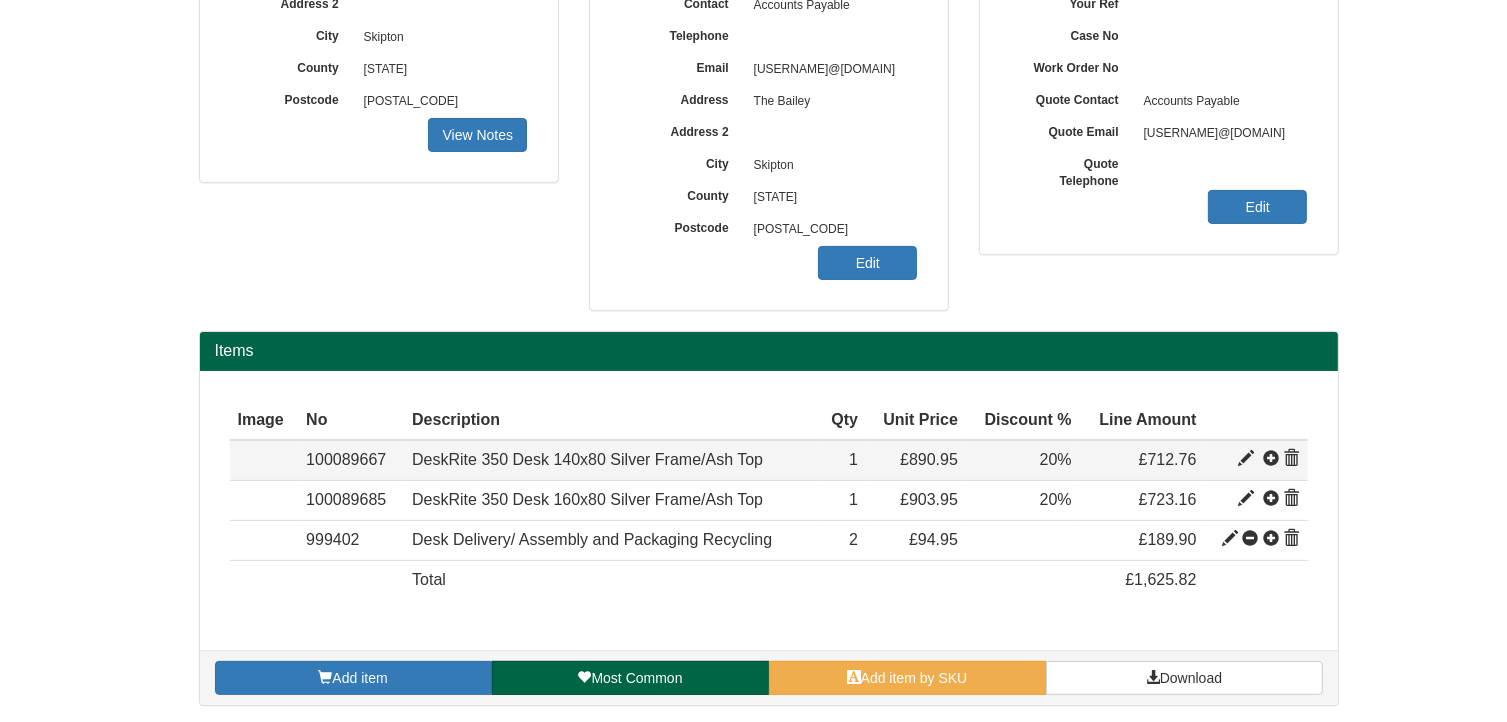 click at bounding box center [1246, 459] 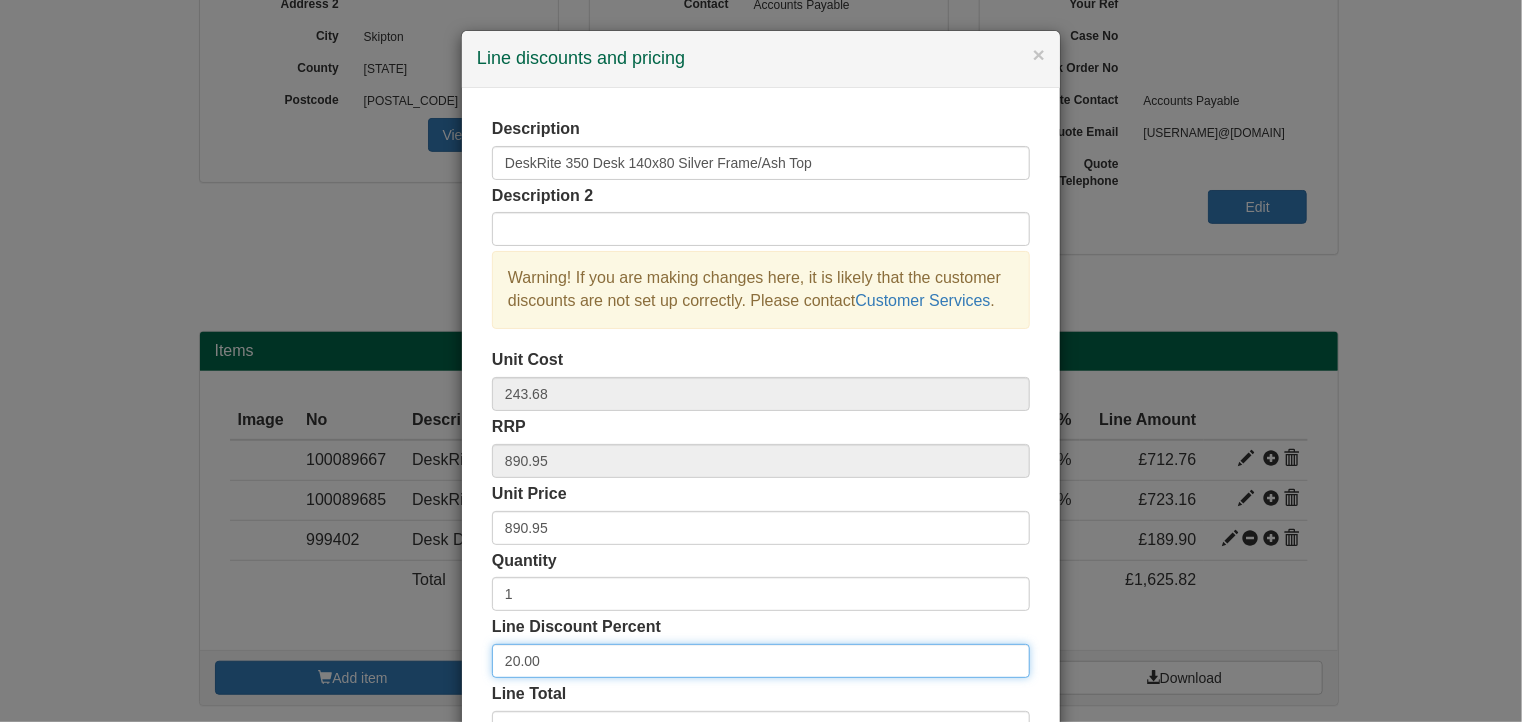 drag, startPoint x: 543, startPoint y: 668, endPoint x: 432, endPoint y: 610, distance: 125.23977 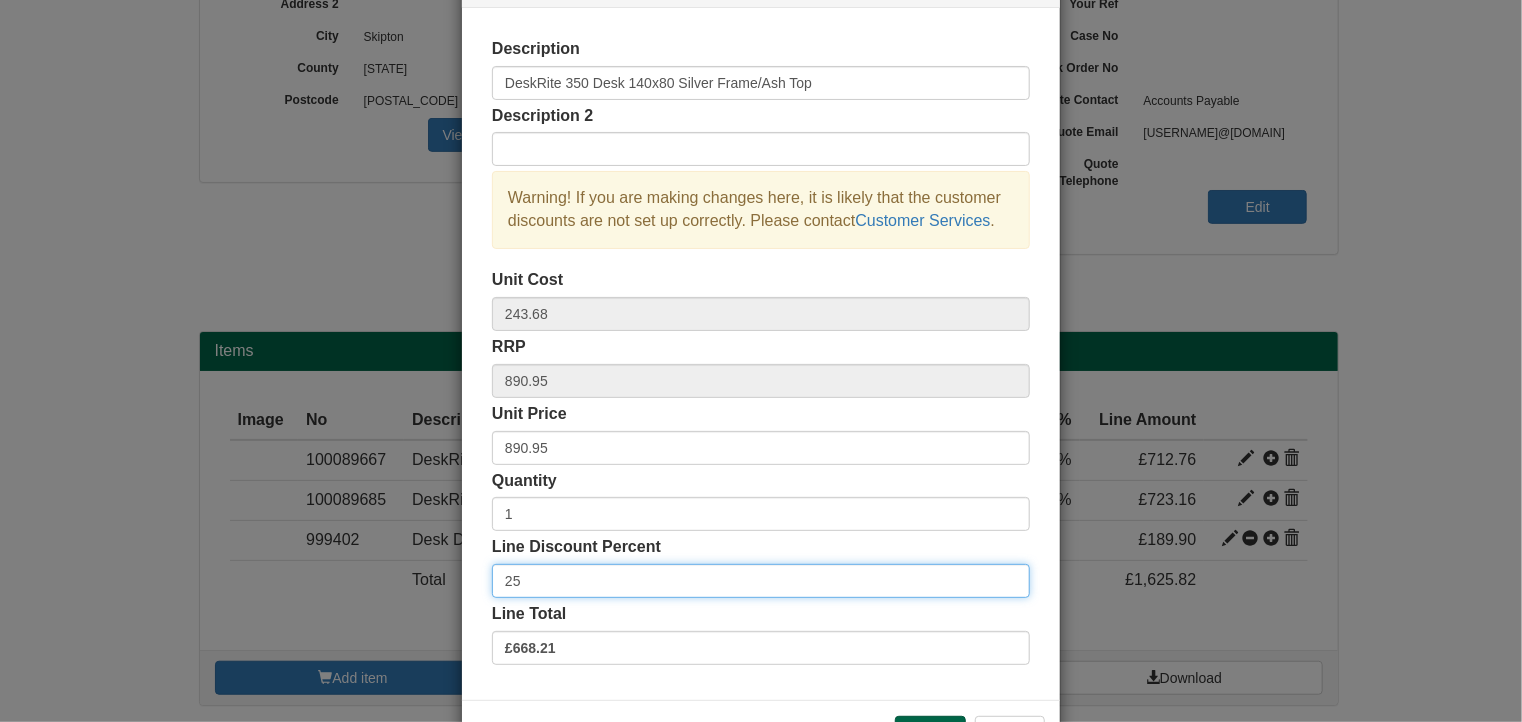 scroll, scrollTop: 152, scrollLeft: 0, axis: vertical 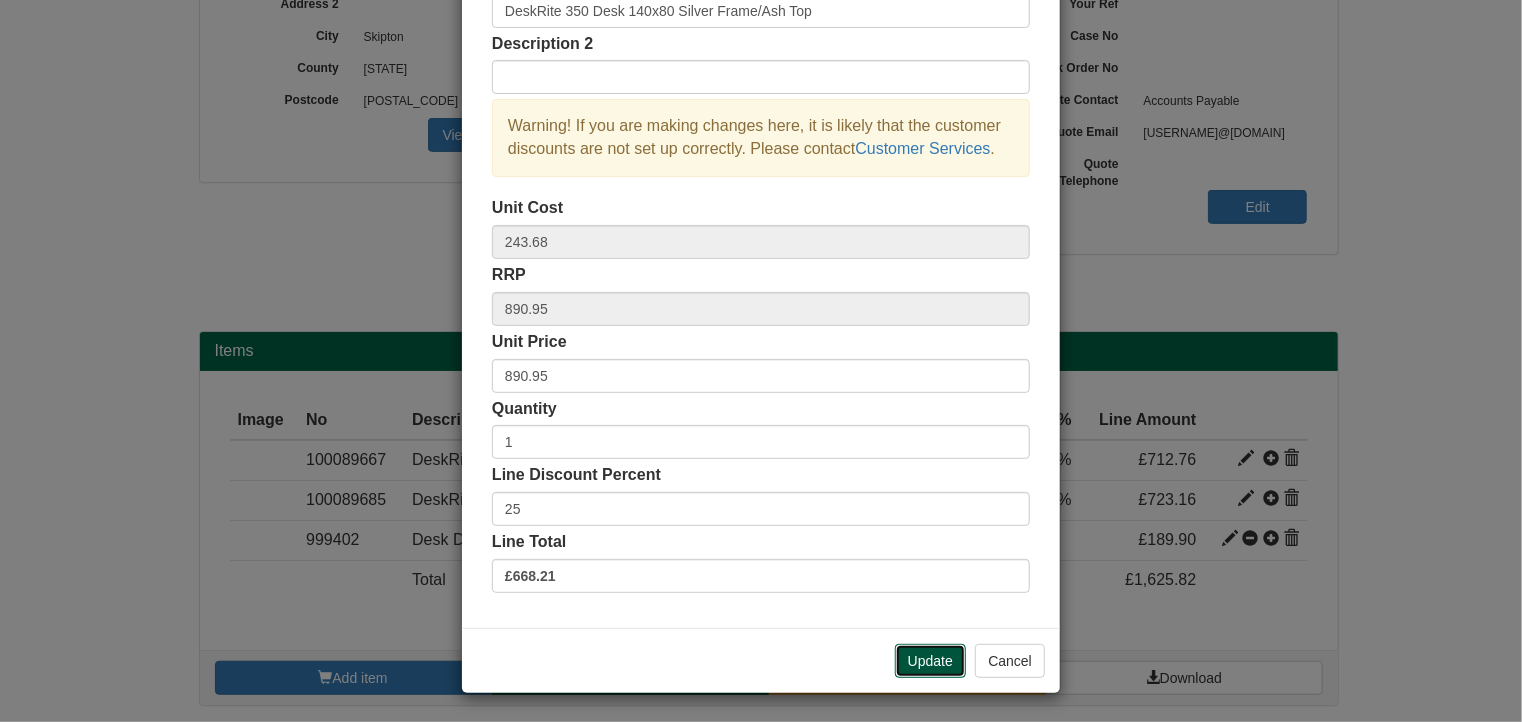 click on "Update" at bounding box center [930, 661] 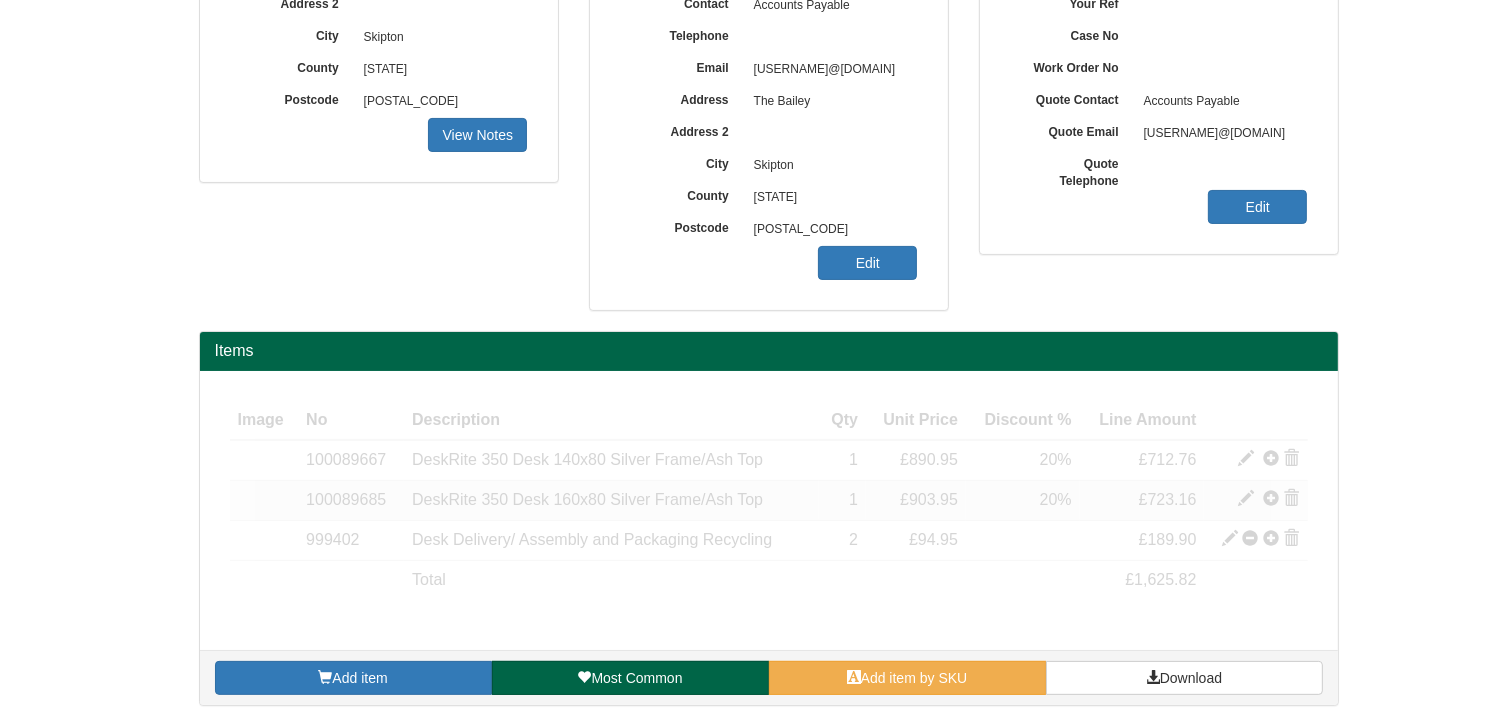 click at bounding box center [1246, 459] 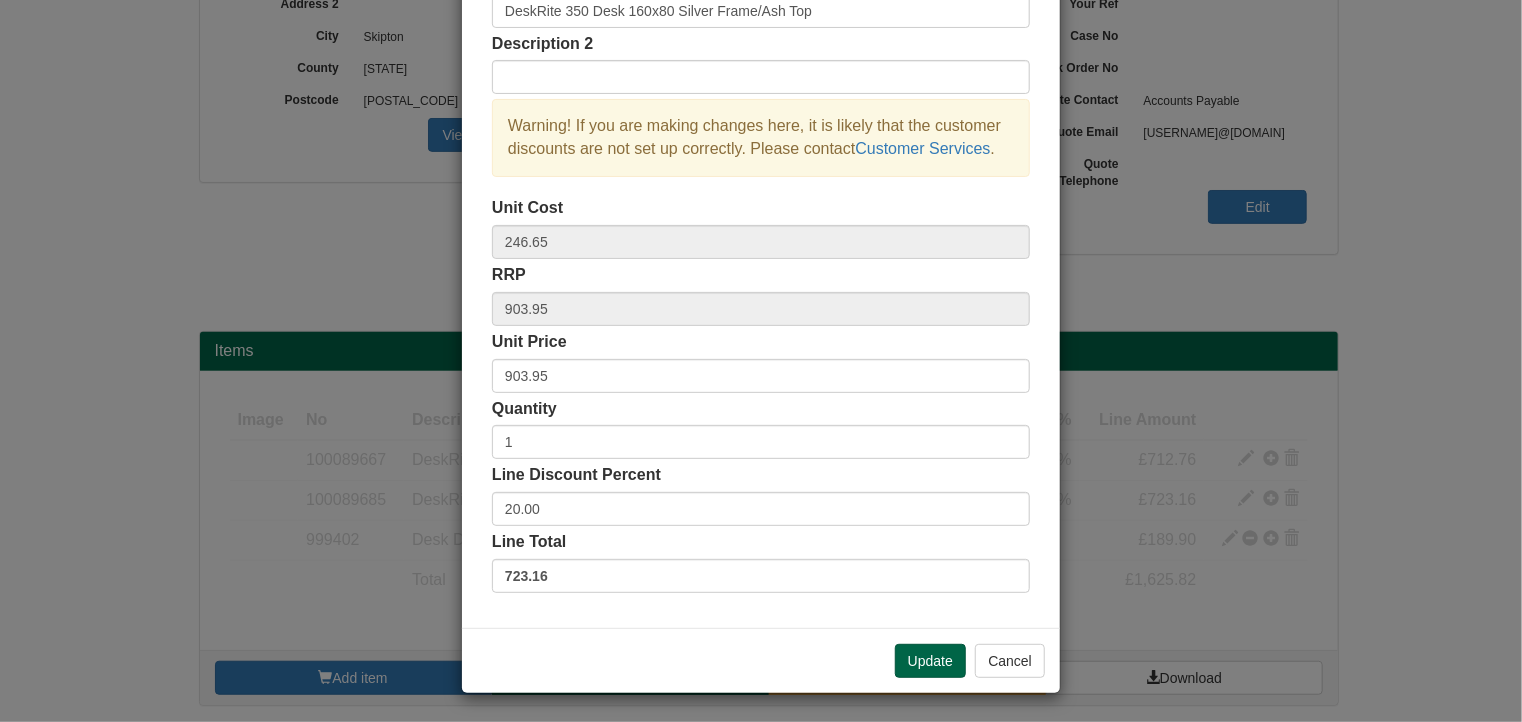 scroll, scrollTop: 0, scrollLeft: 0, axis: both 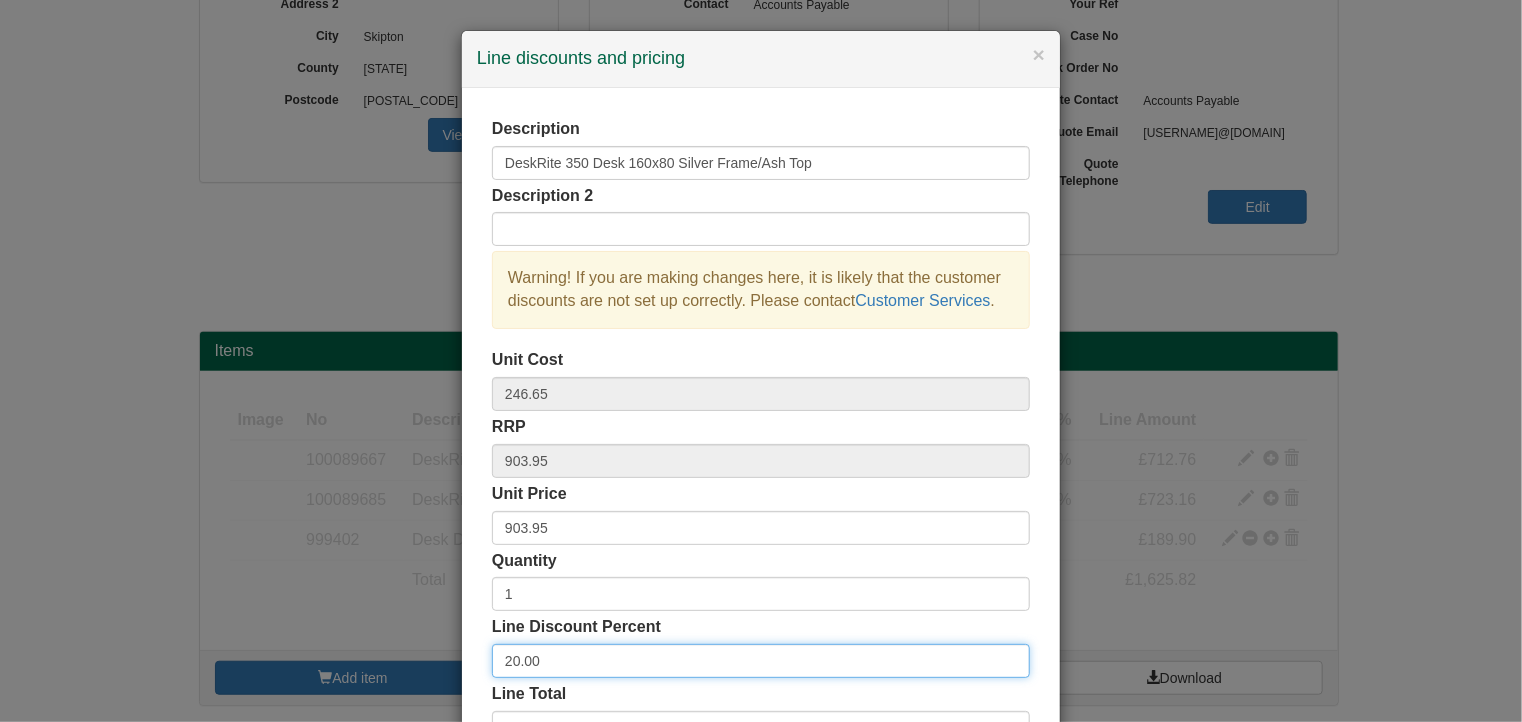 drag, startPoint x: 466, startPoint y: 673, endPoint x: 427, endPoint y: 660, distance: 41.109608 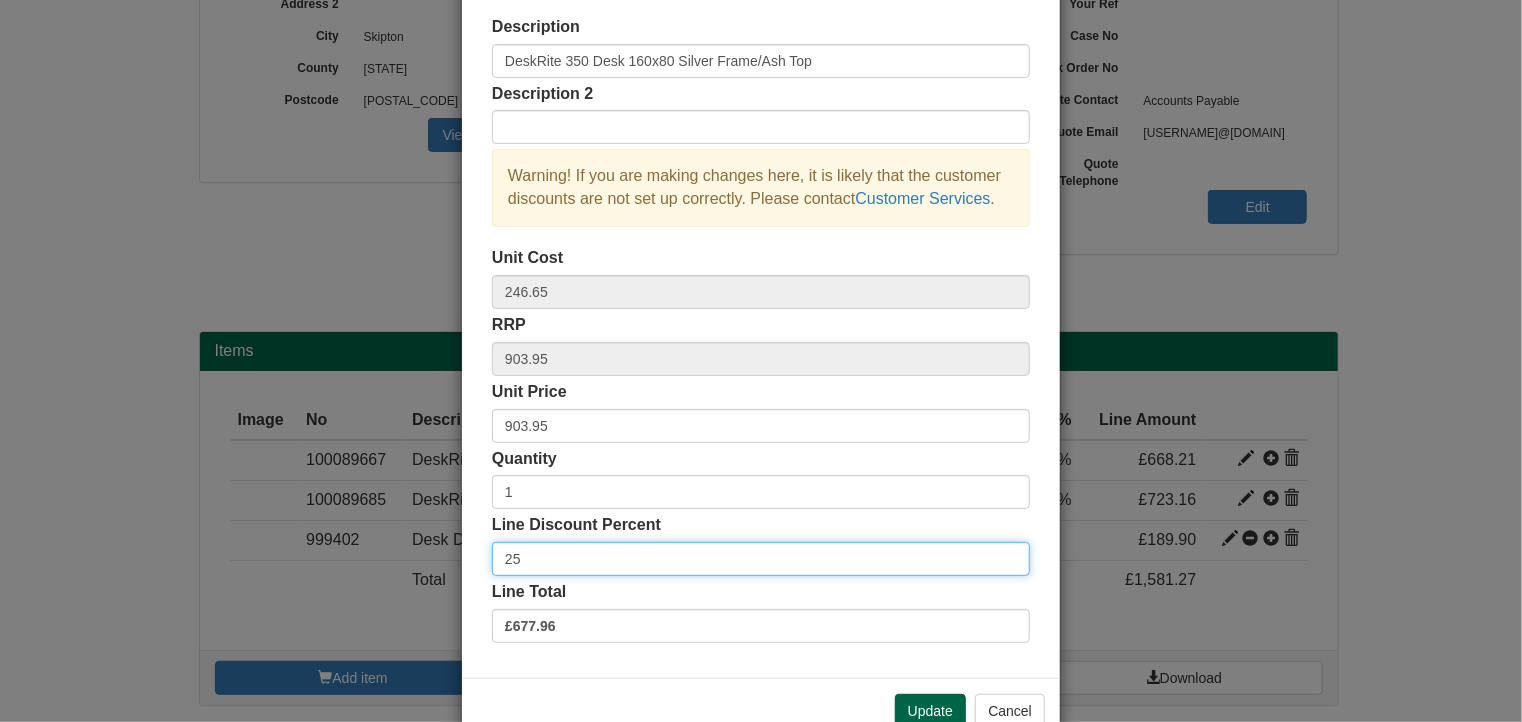 scroll, scrollTop: 152, scrollLeft: 0, axis: vertical 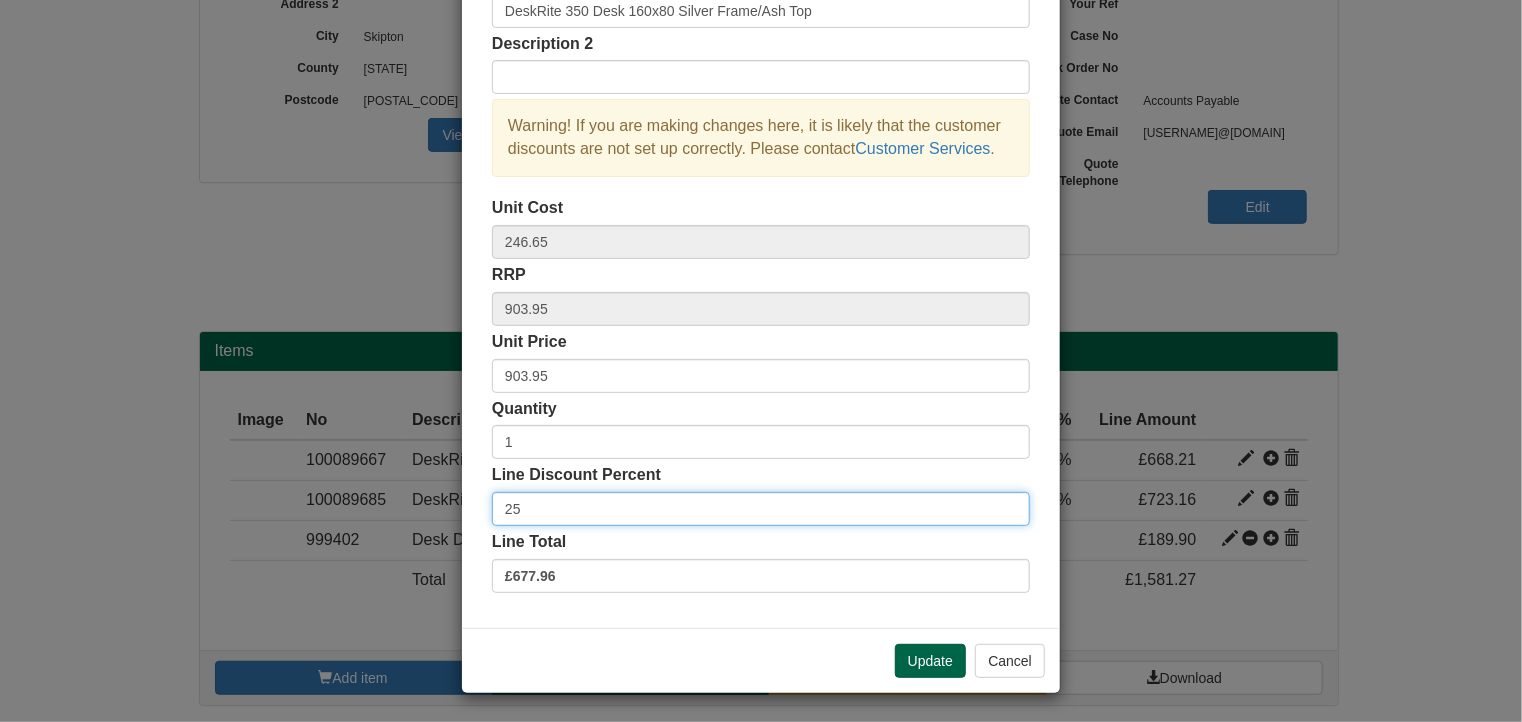 type on "25" 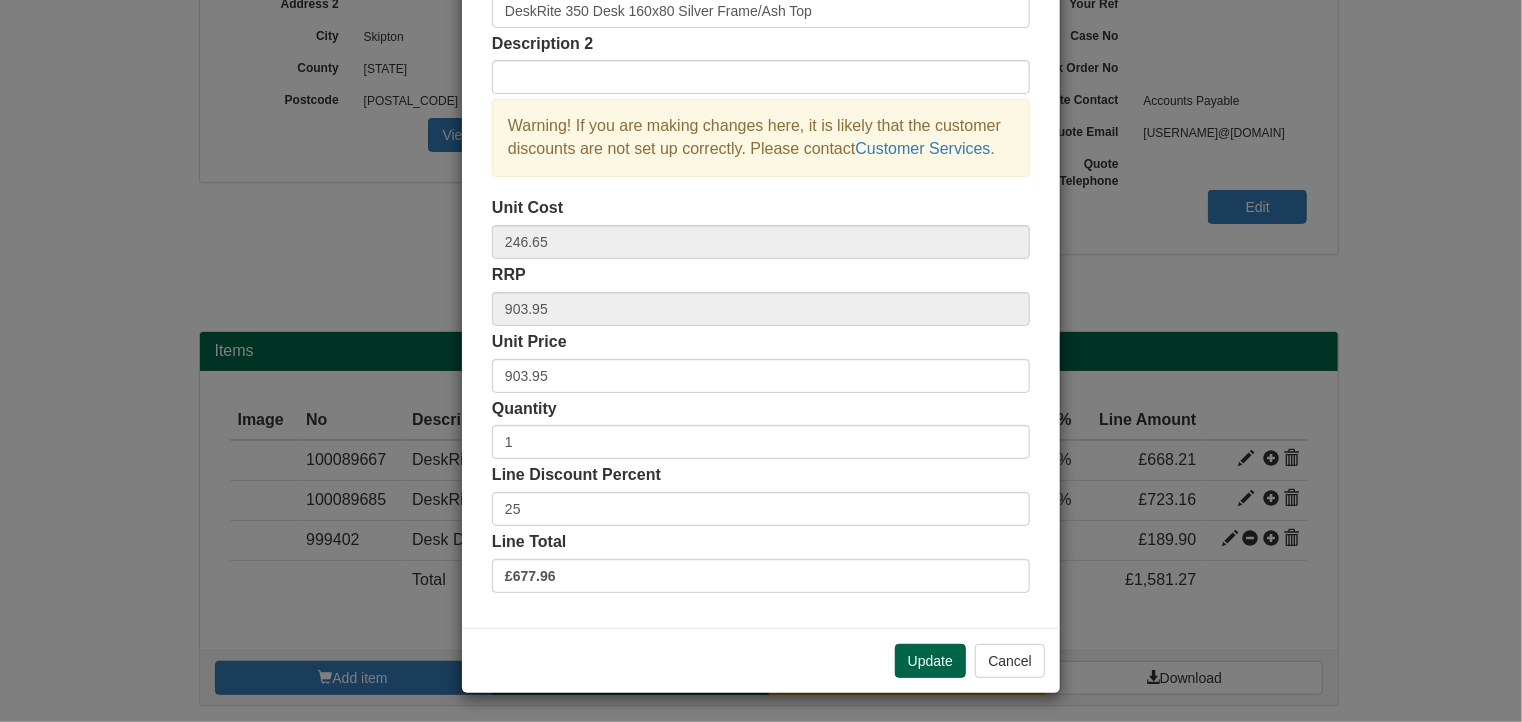 click on "Update
Cancel" at bounding box center [761, 660] 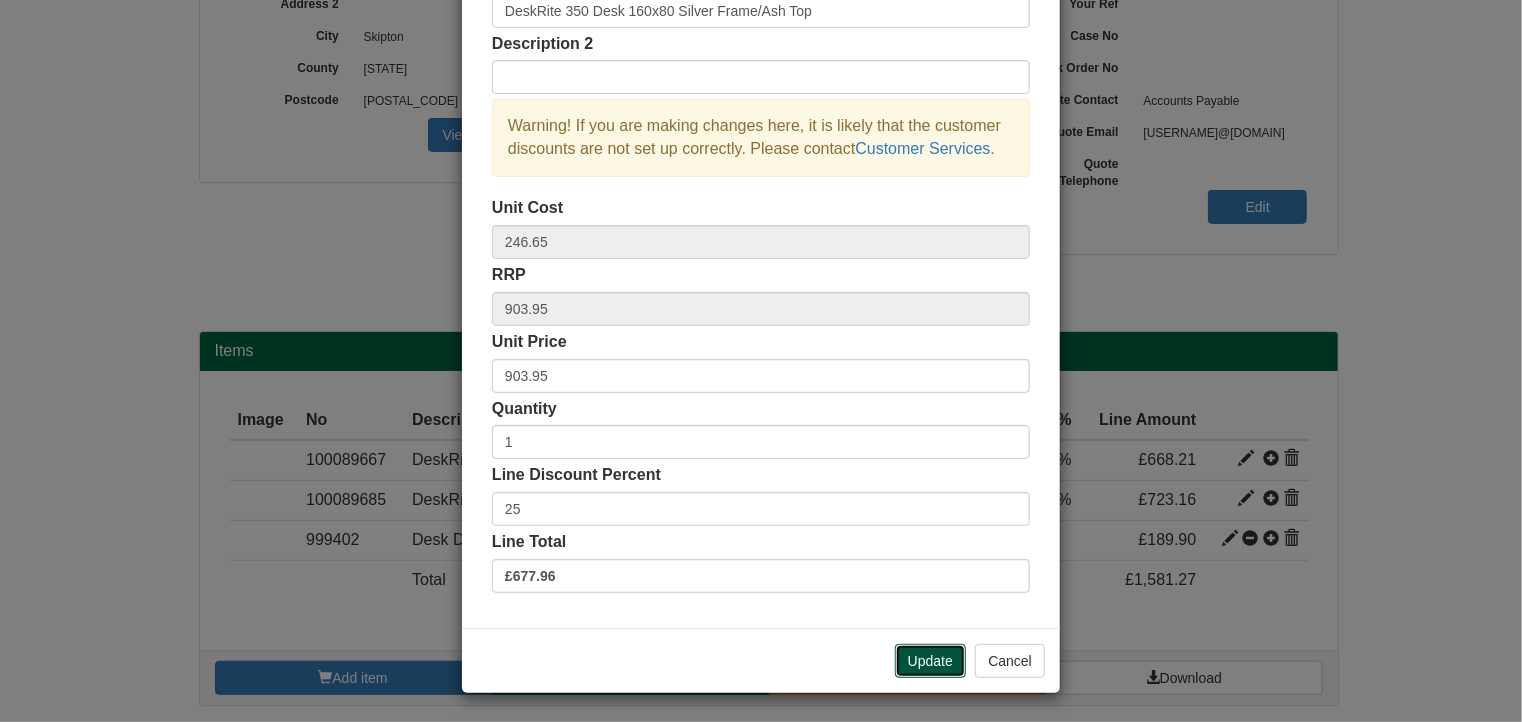 click on "Update" at bounding box center [930, 661] 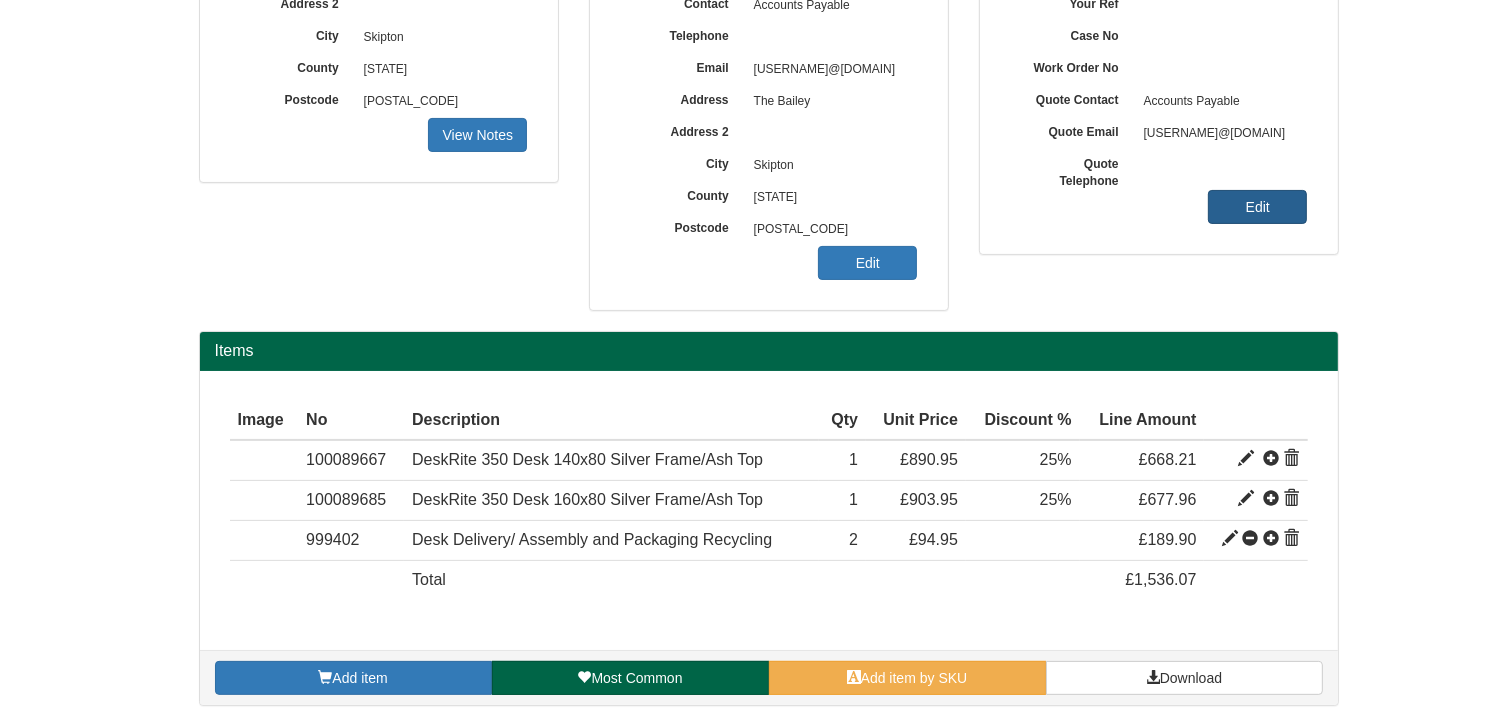 click on "Edit" at bounding box center (477, 135) 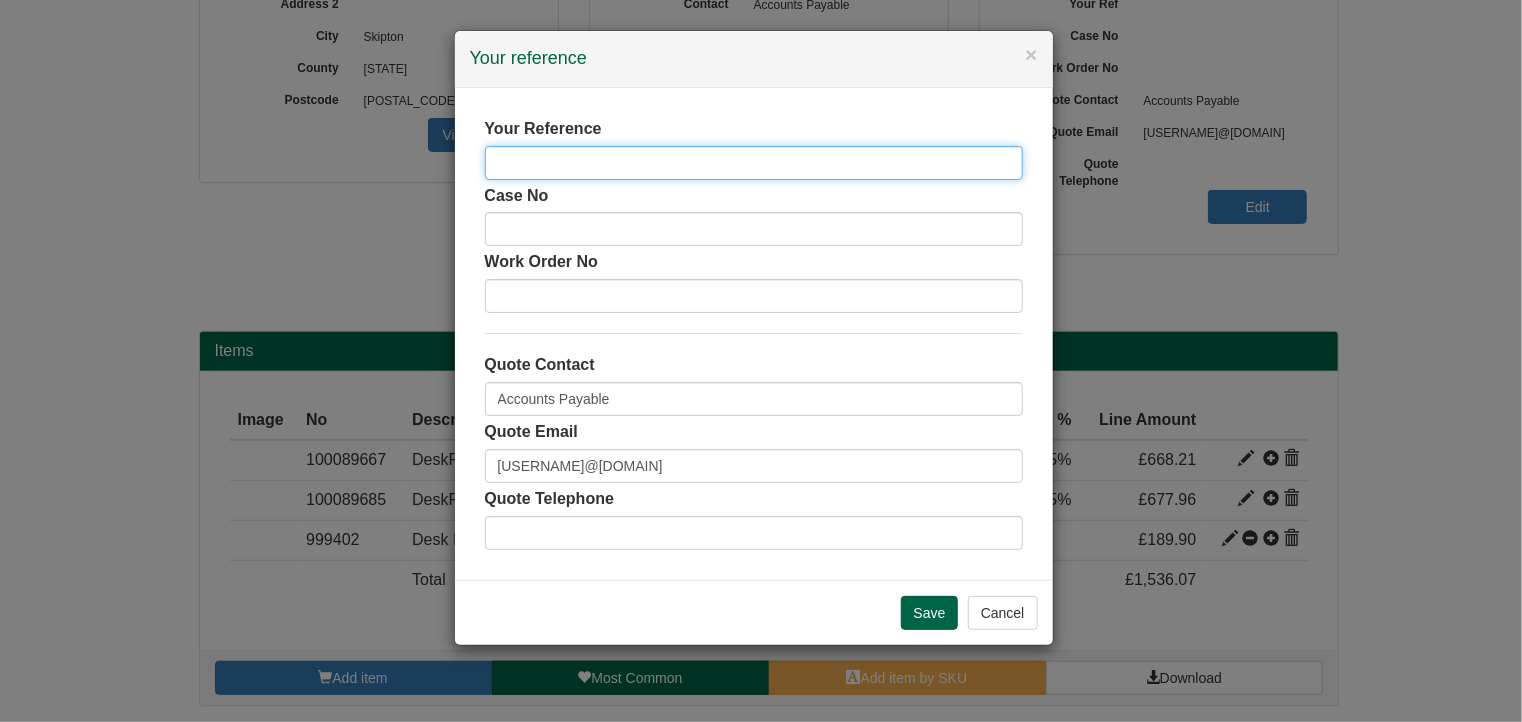 click at bounding box center (754, 163) 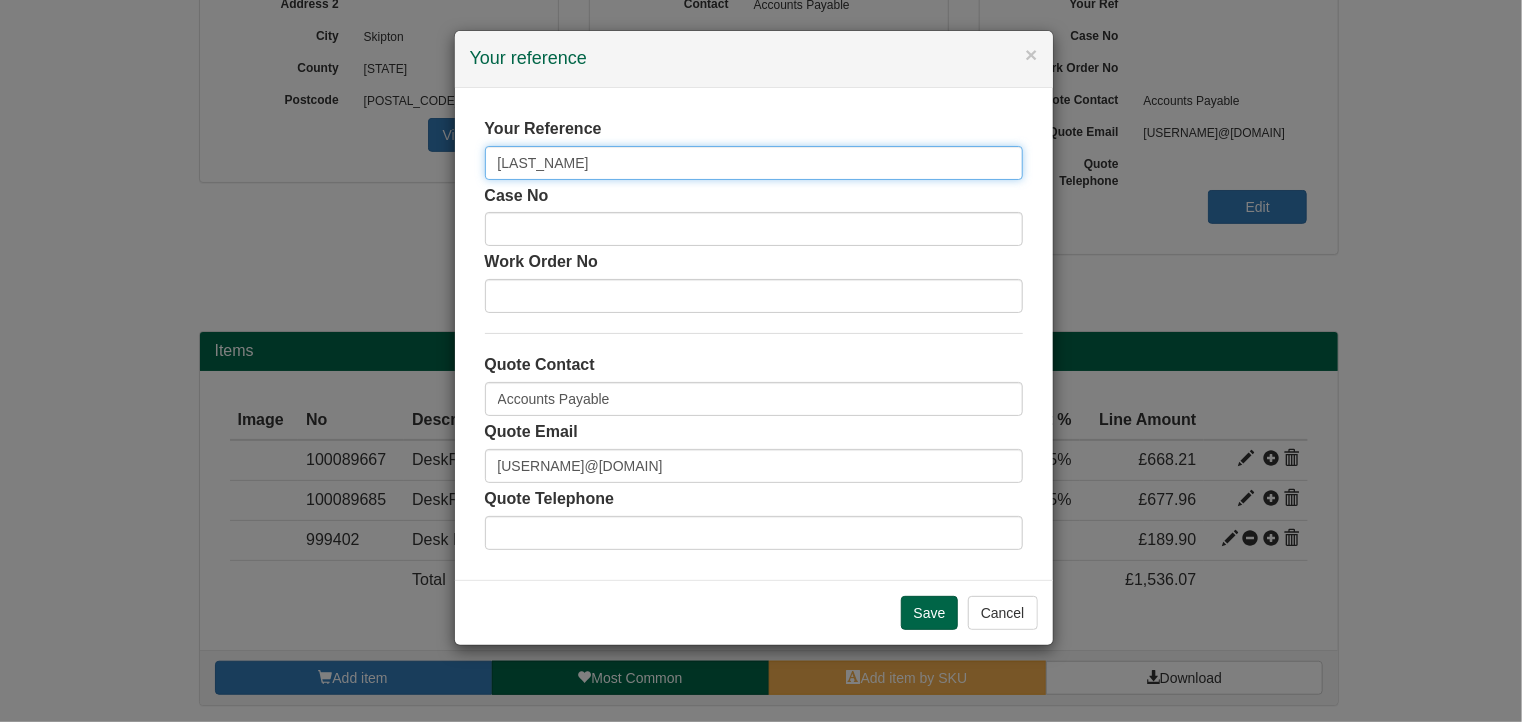 click on "kennedy" at bounding box center (754, 163) 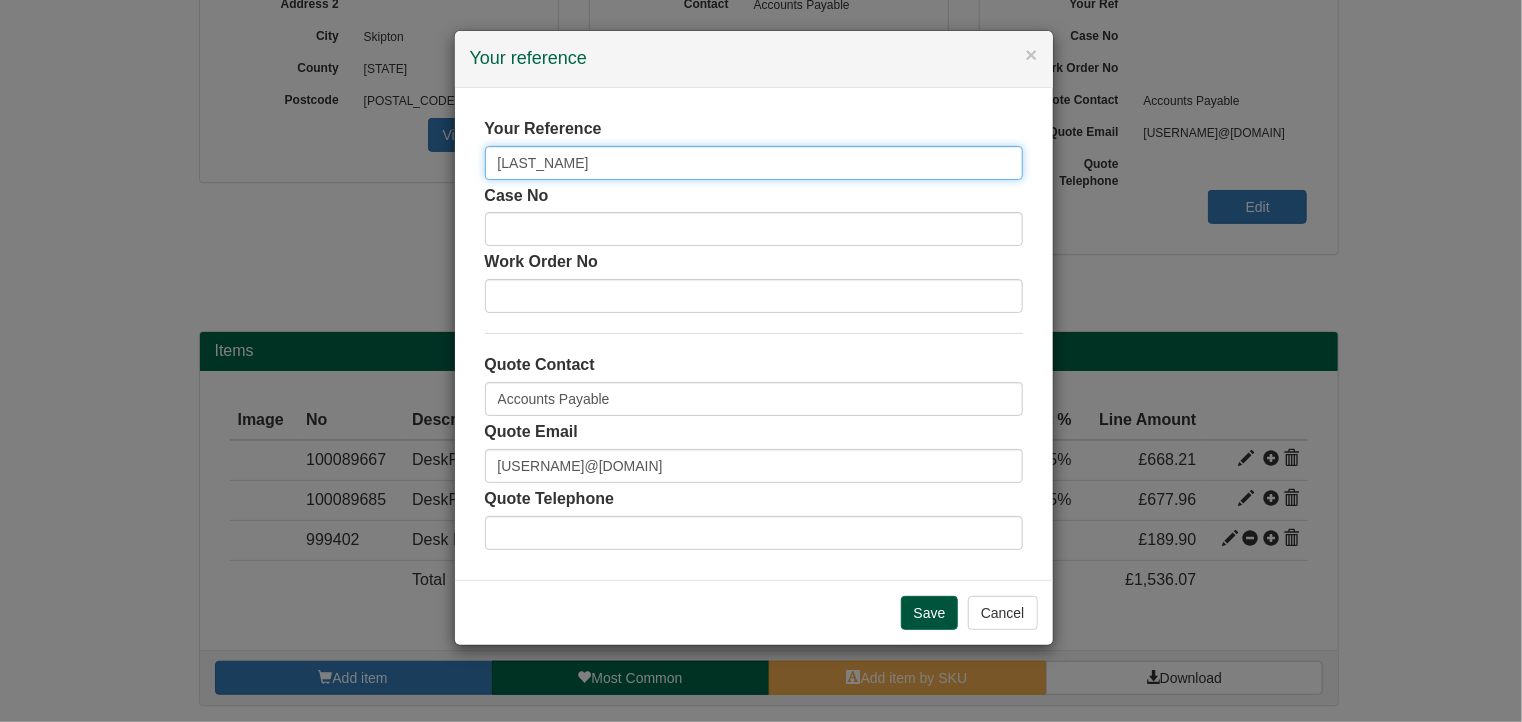 type on "kennedy" 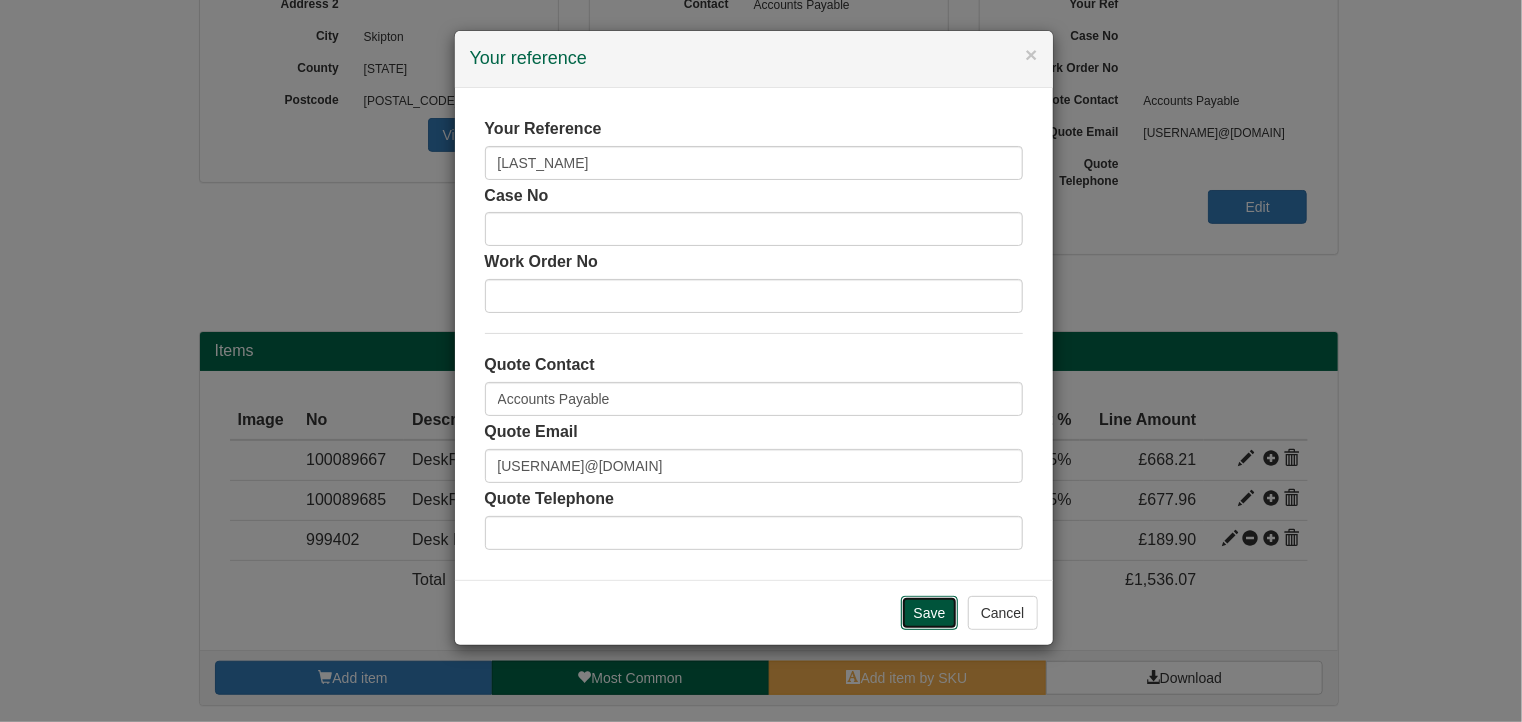 click on "Save" at bounding box center [930, 613] 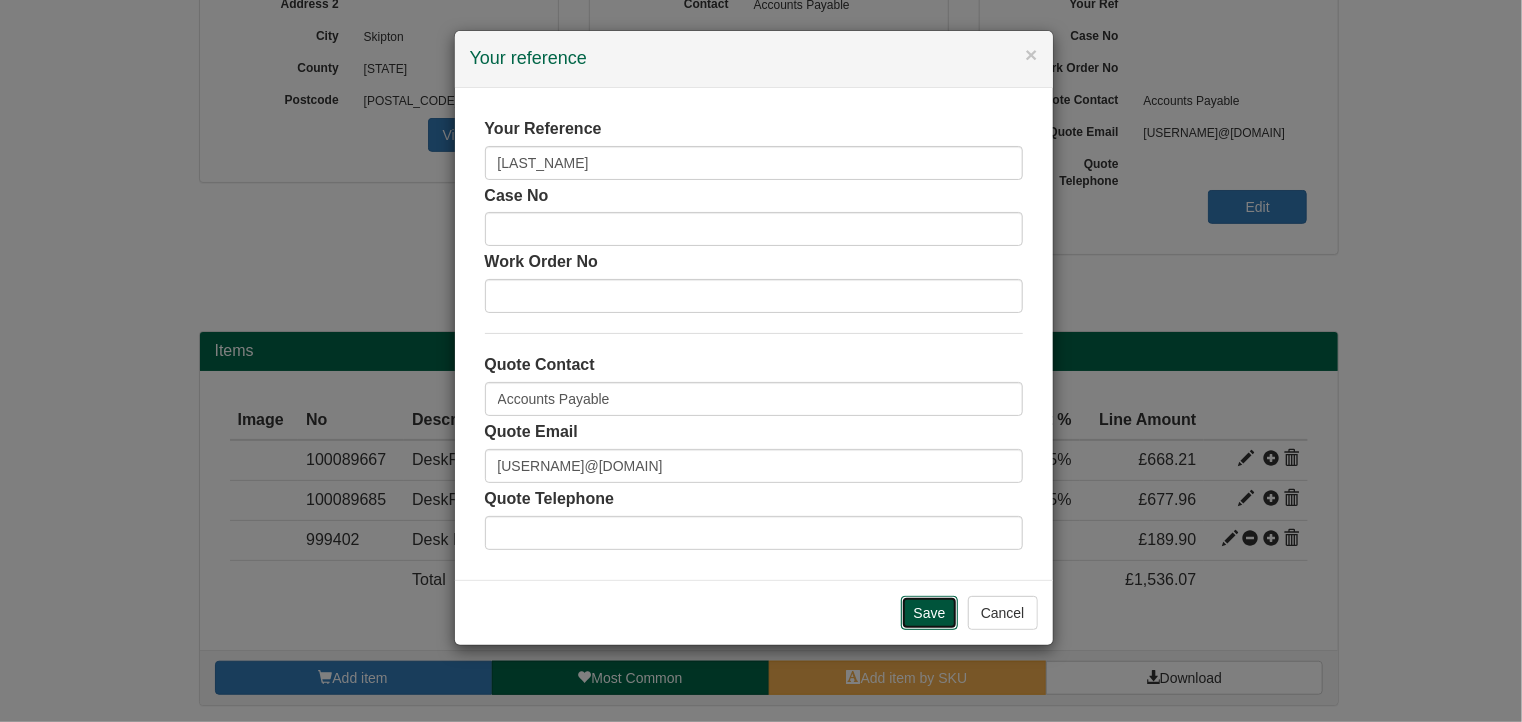click on "Save" at bounding box center [930, 613] 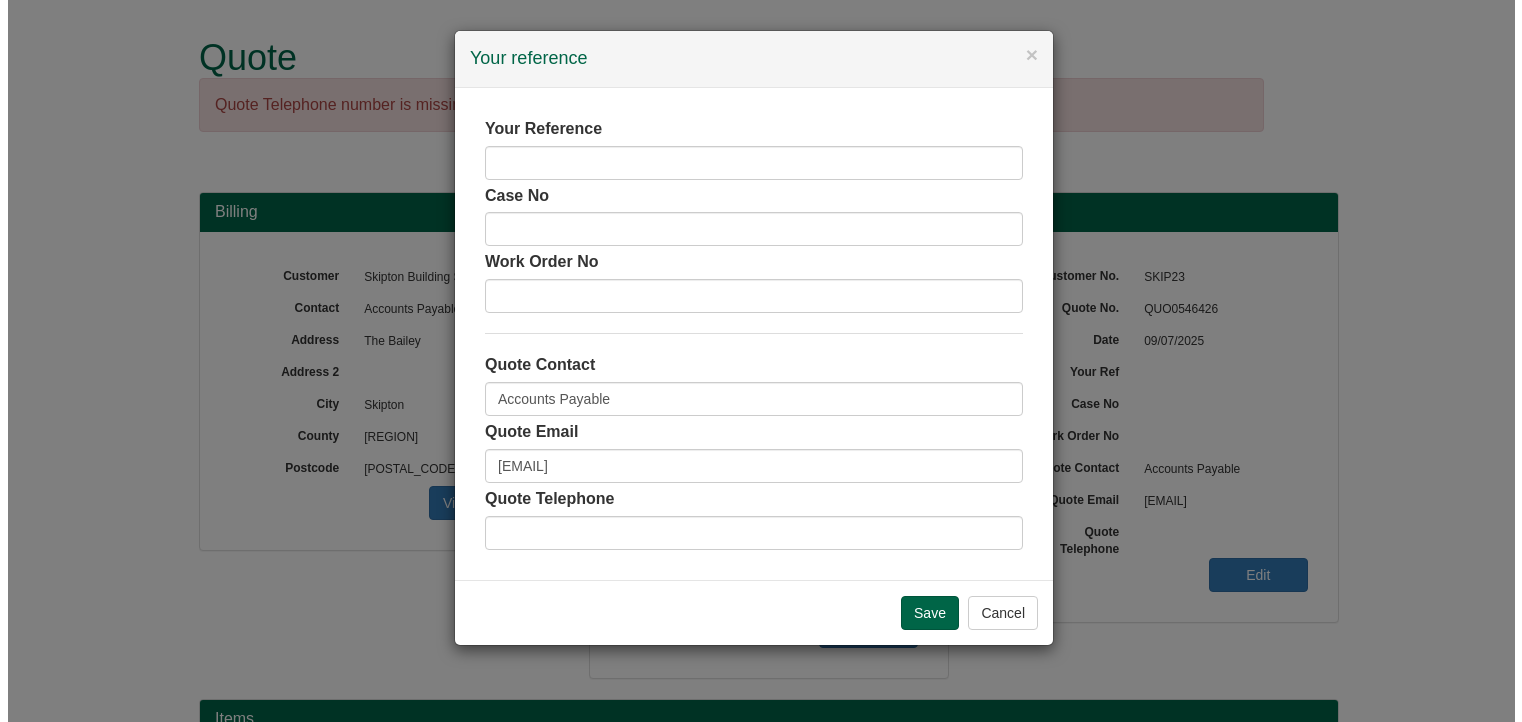 scroll, scrollTop: 360, scrollLeft: 0, axis: vertical 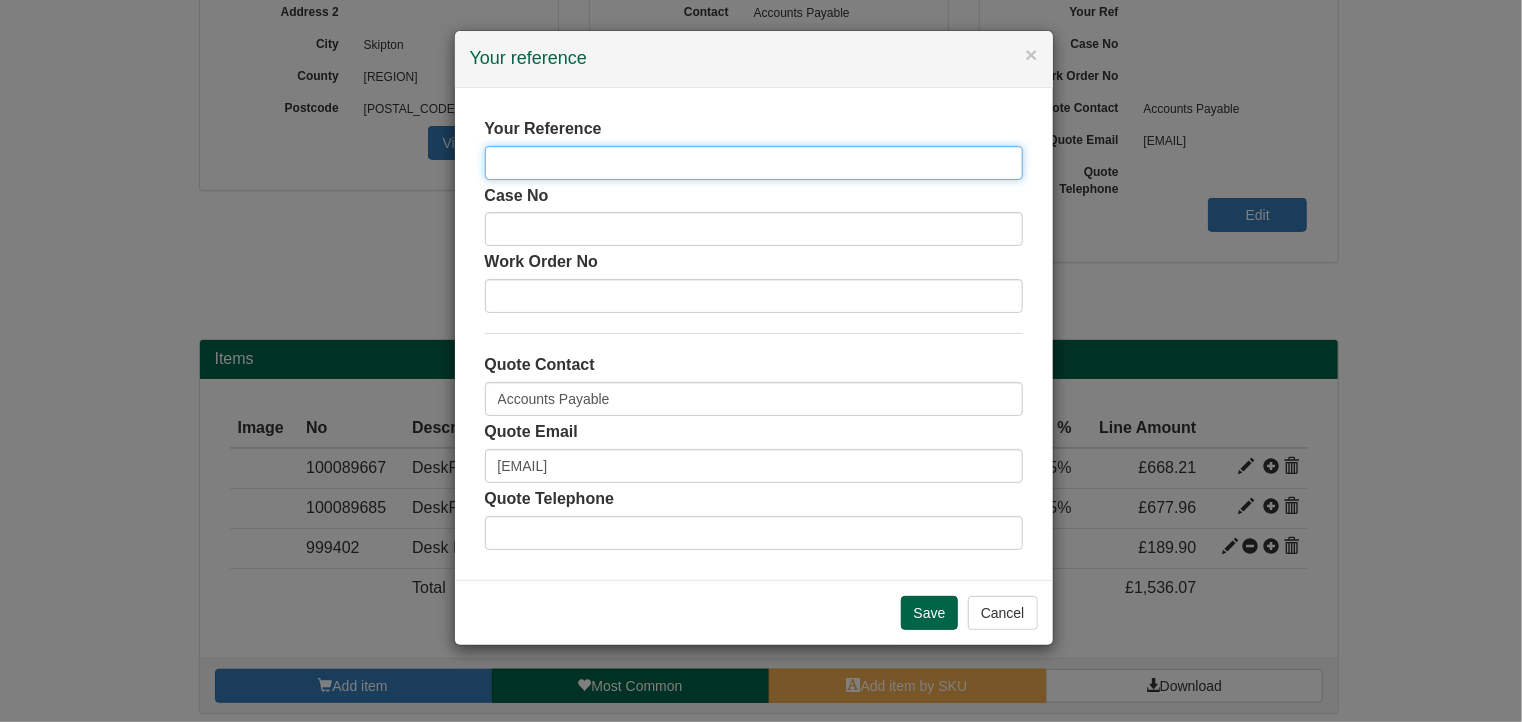 click at bounding box center (754, 163) 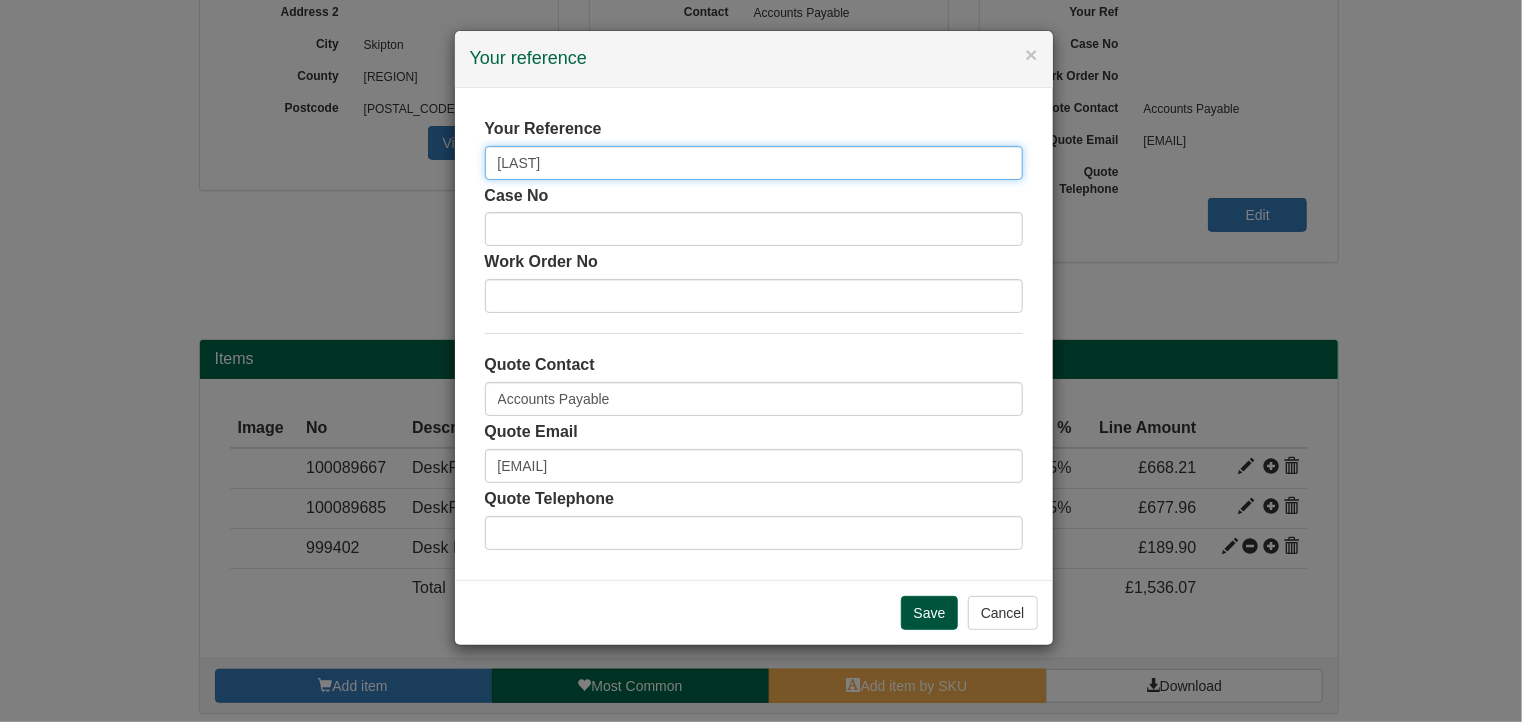 type on "[LAST]" 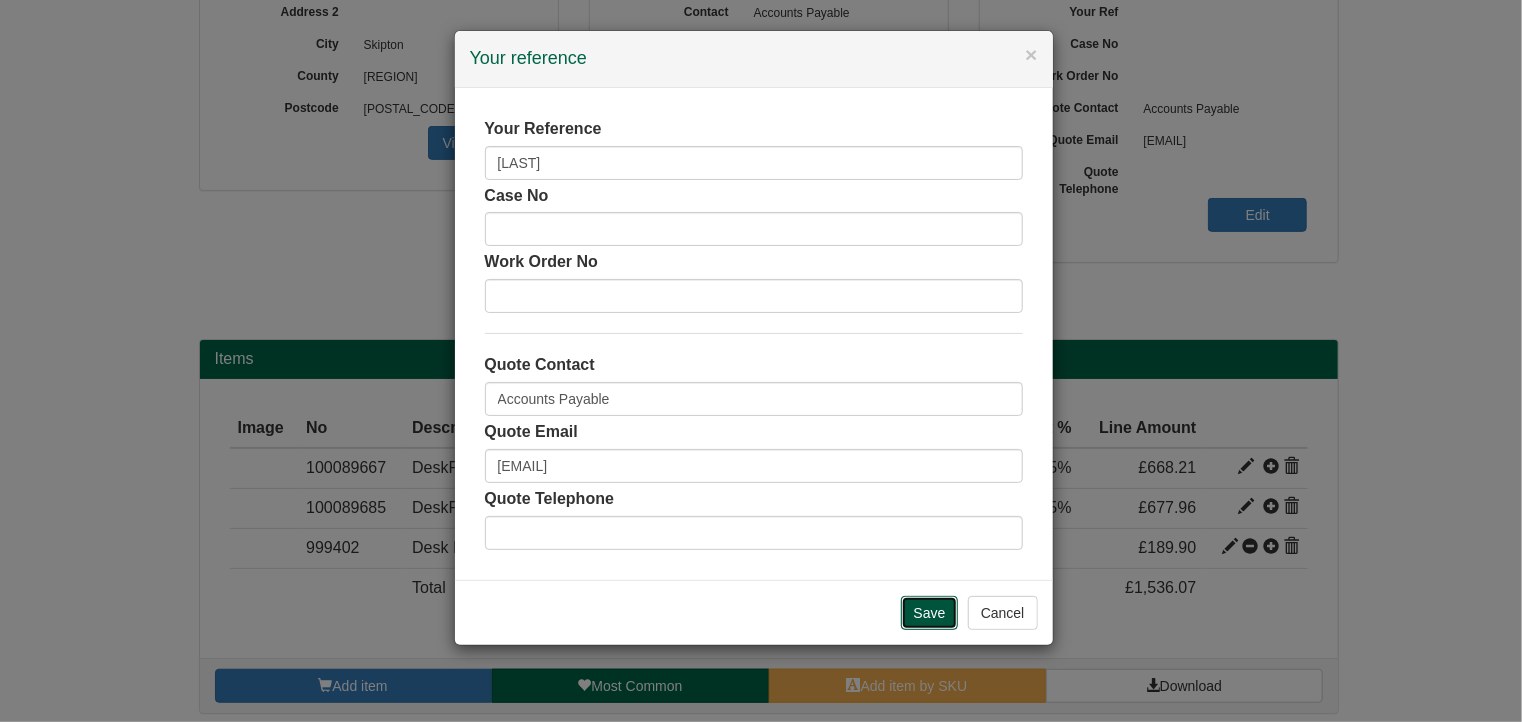 click on "Save" at bounding box center [930, 613] 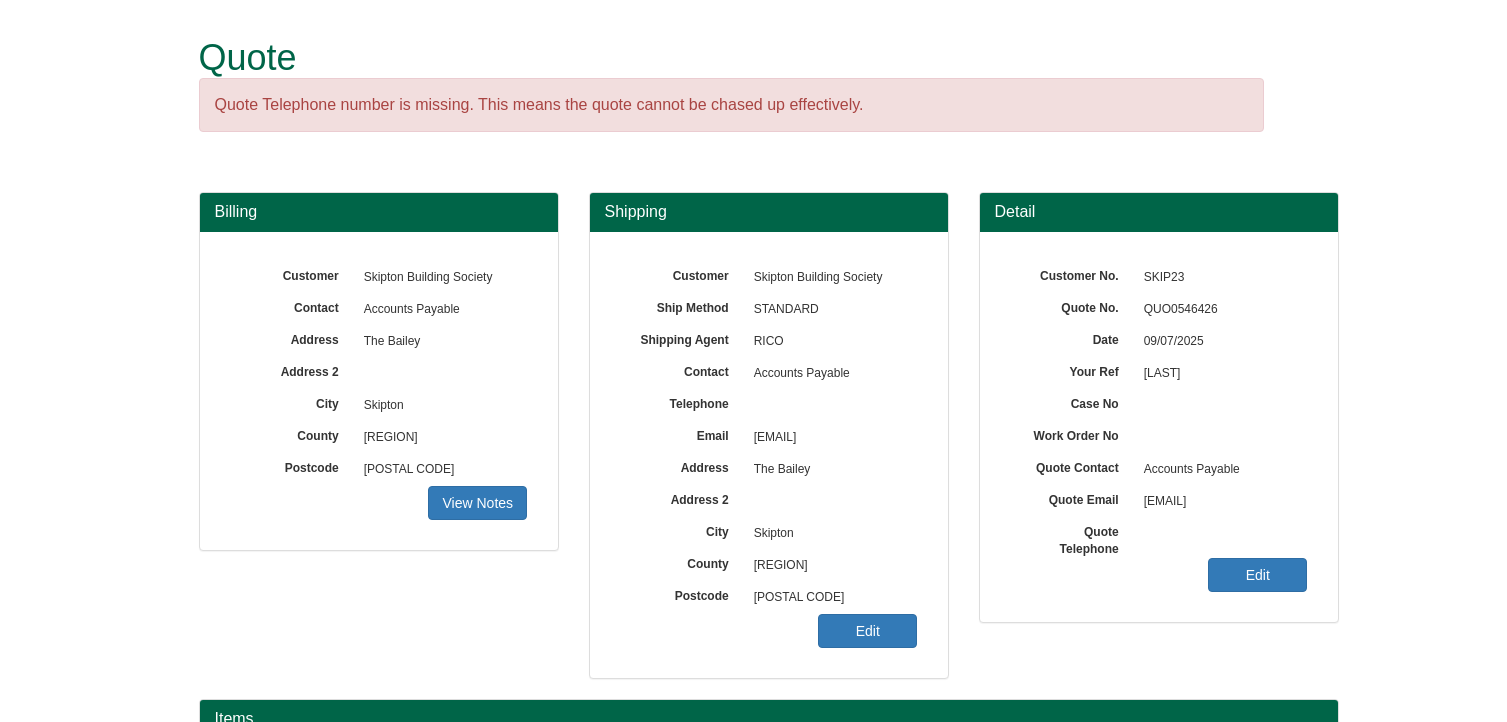 scroll, scrollTop: 368, scrollLeft: 0, axis: vertical 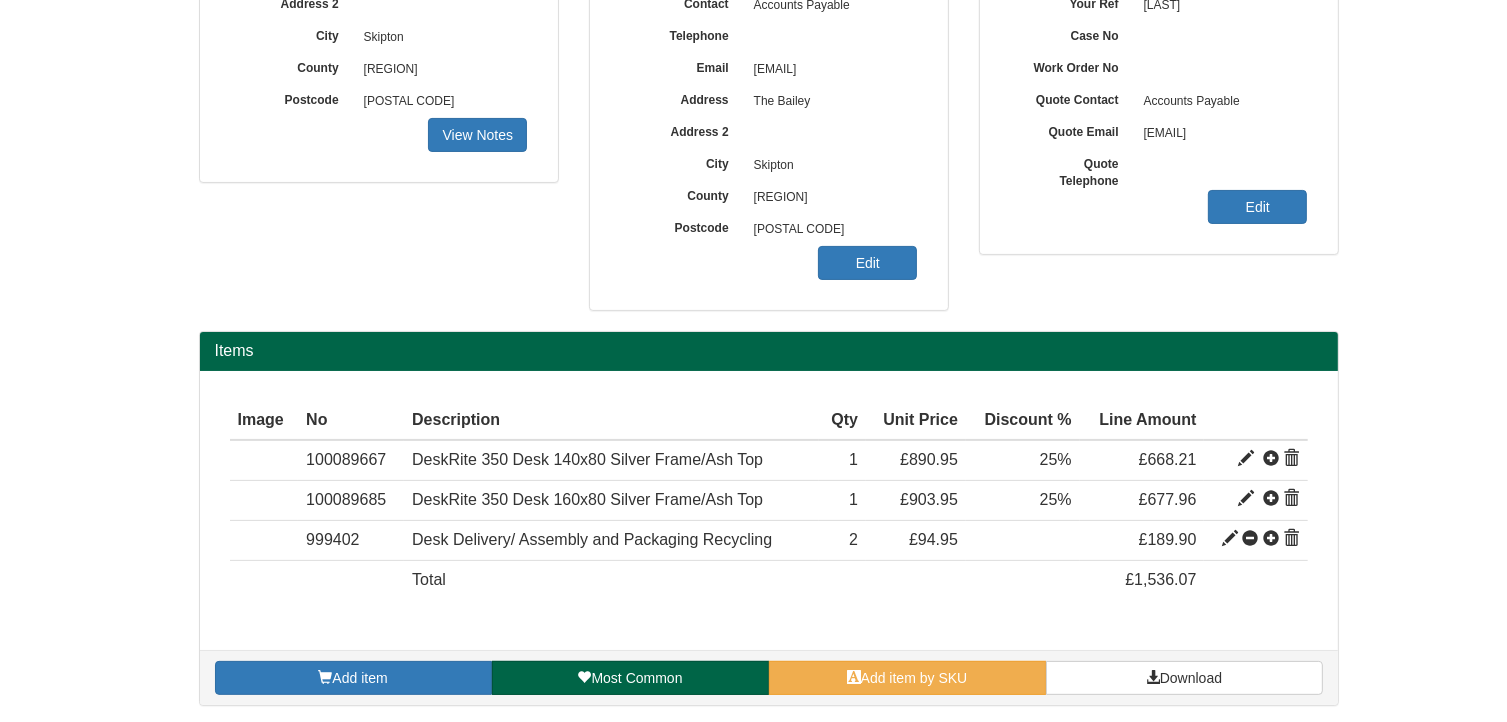 click on "Download" at bounding box center (1184, 678) 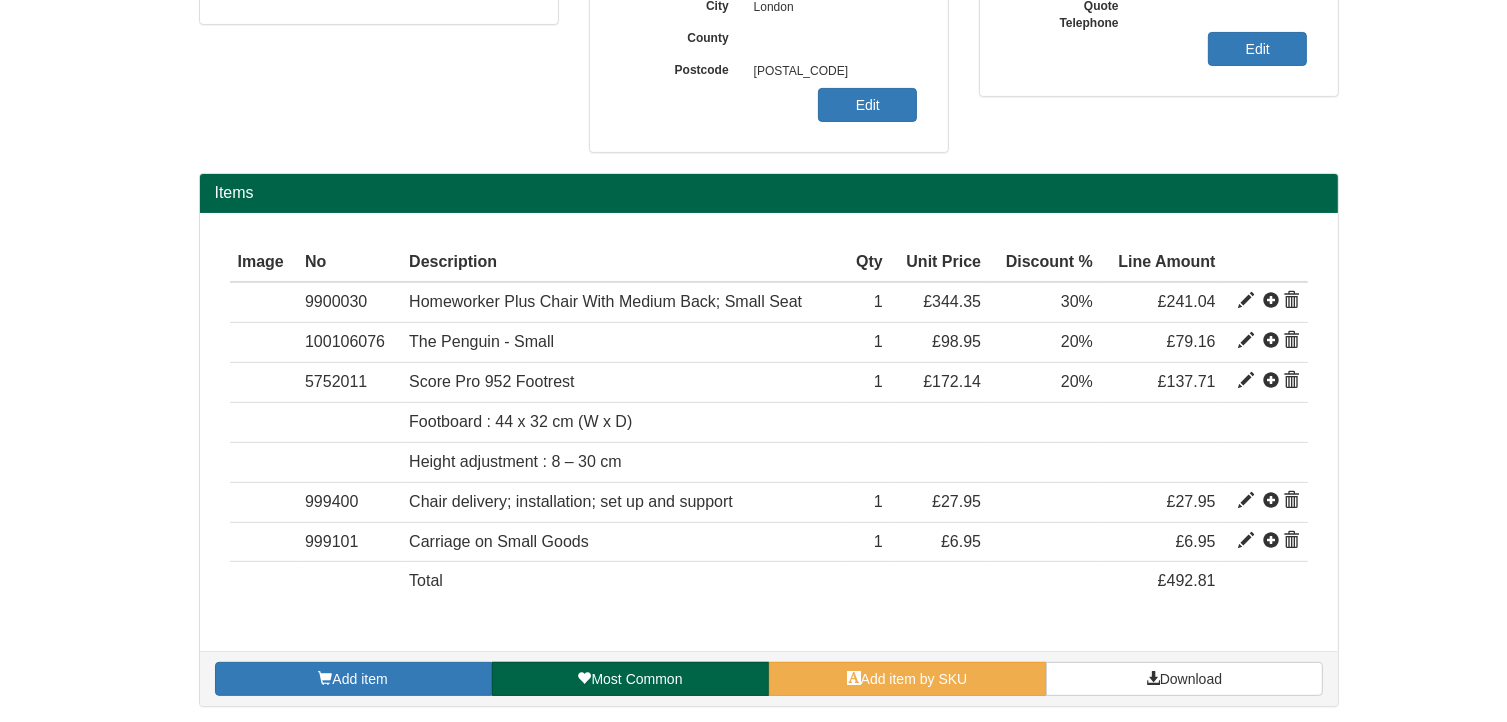 scroll, scrollTop: 126, scrollLeft: 0, axis: vertical 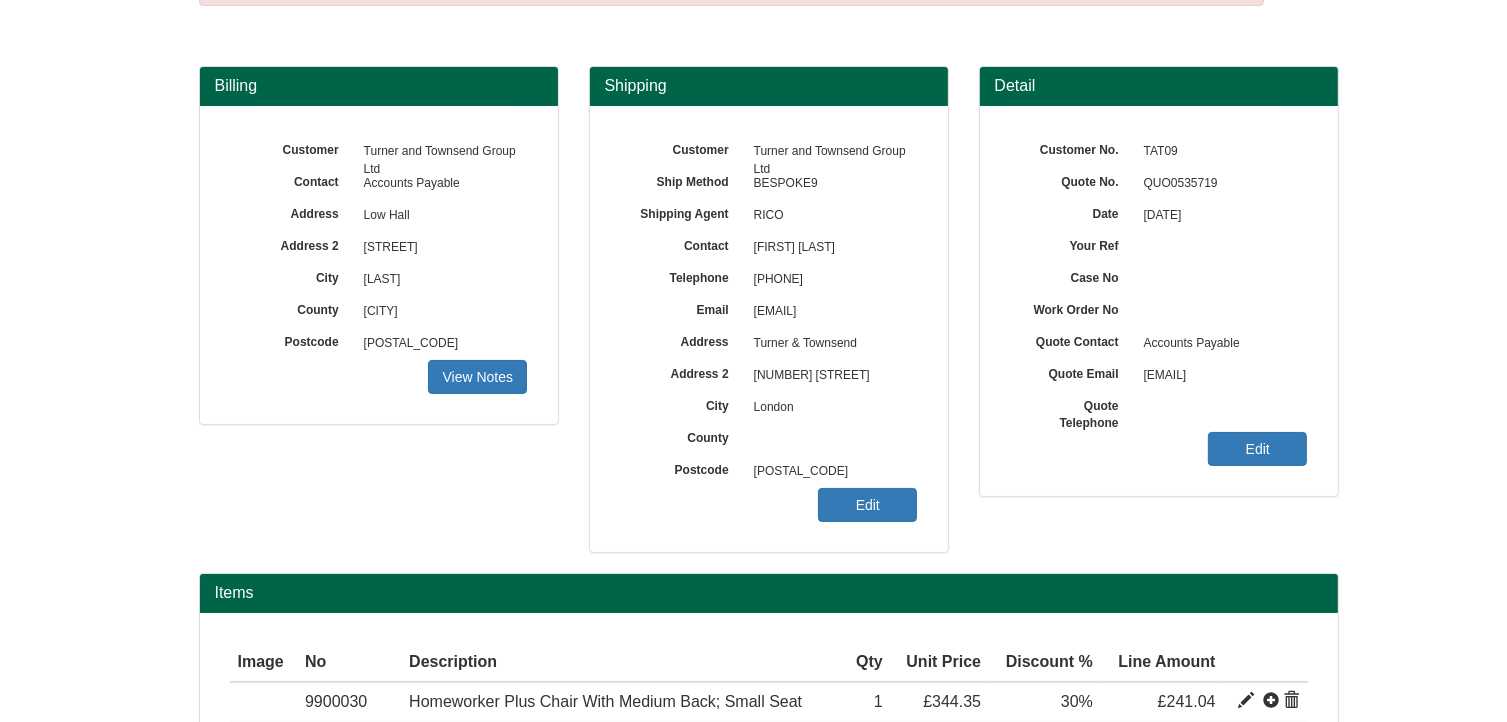 drag, startPoint x: 902, startPoint y: 309, endPoint x: 744, endPoint y: 268, distance: 163.23296 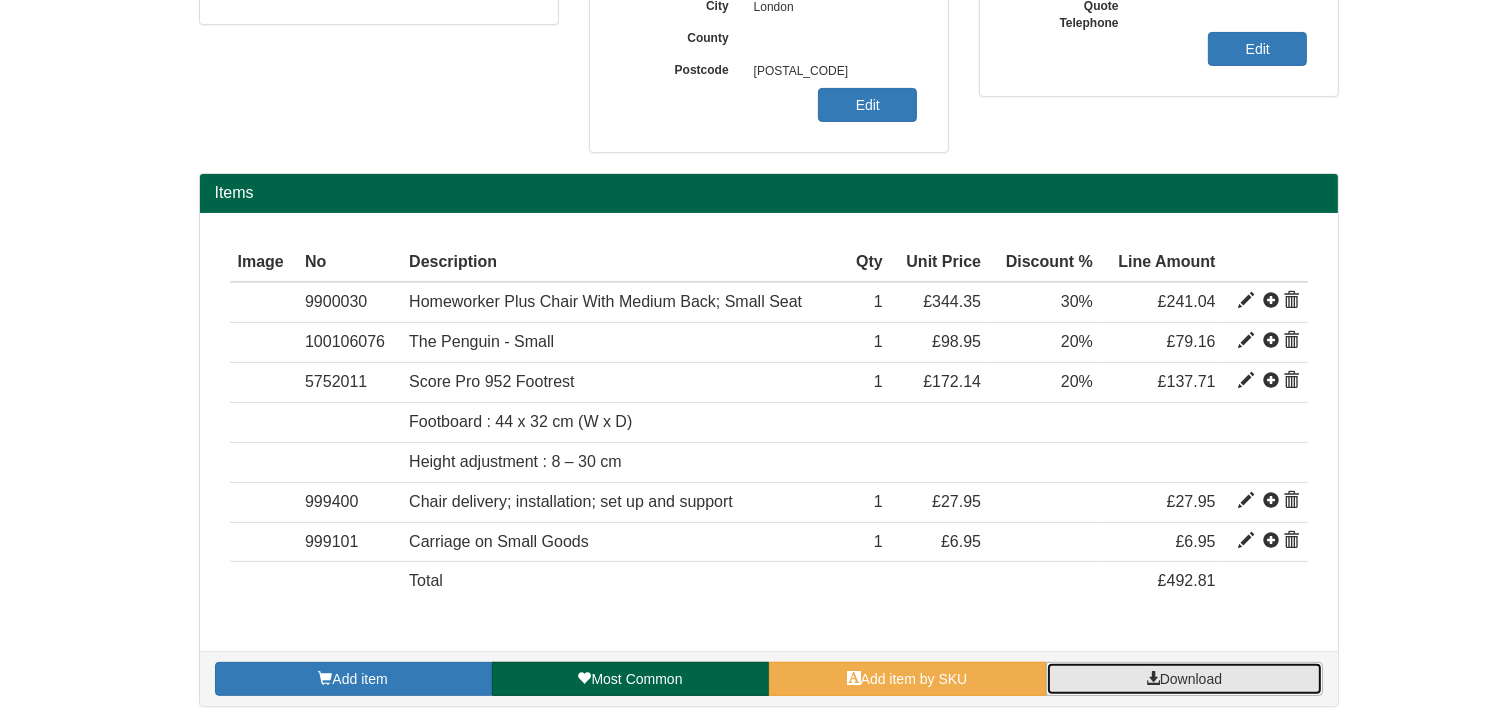 click on "Download" at bounding box center (1191, 679) 